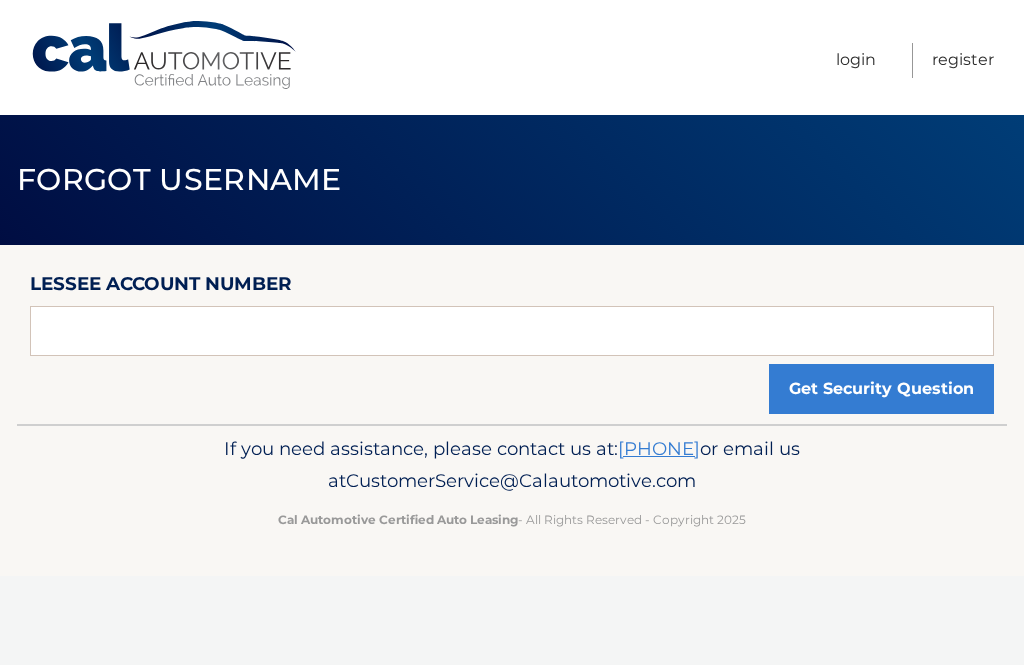 scroll, scrollTop: 0, scrollLeft: 0, axis: both 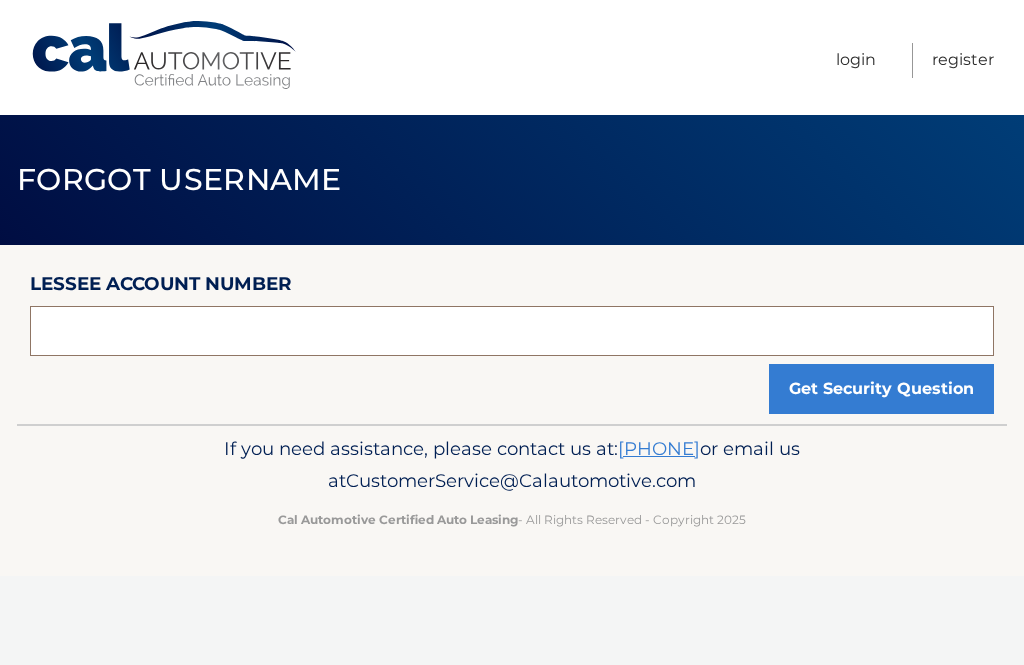 click at bounding box center [512, 331] 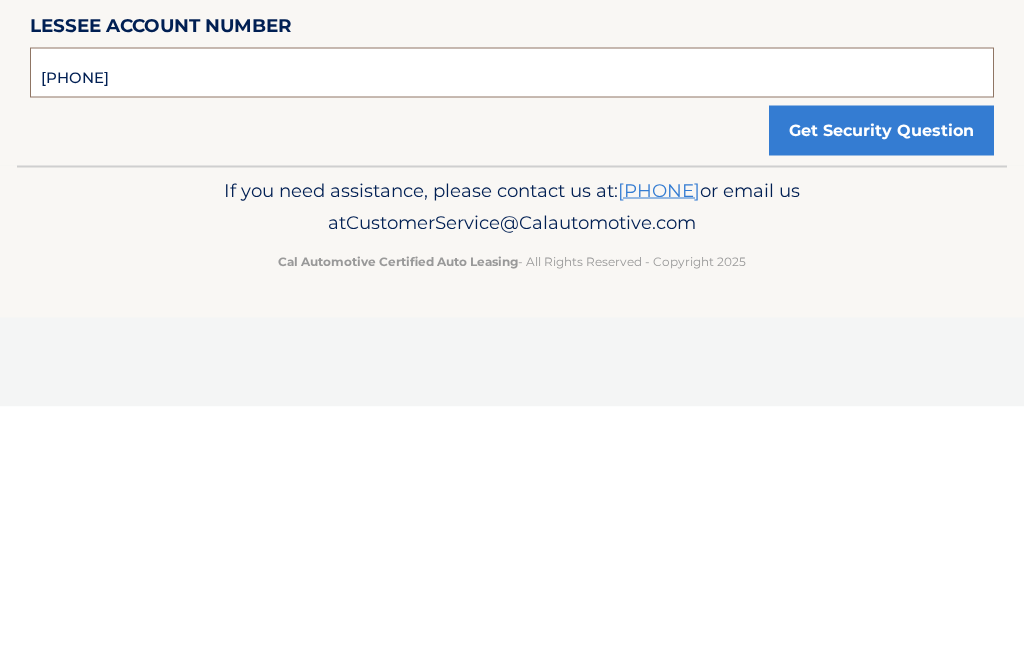 type on "44455959491" 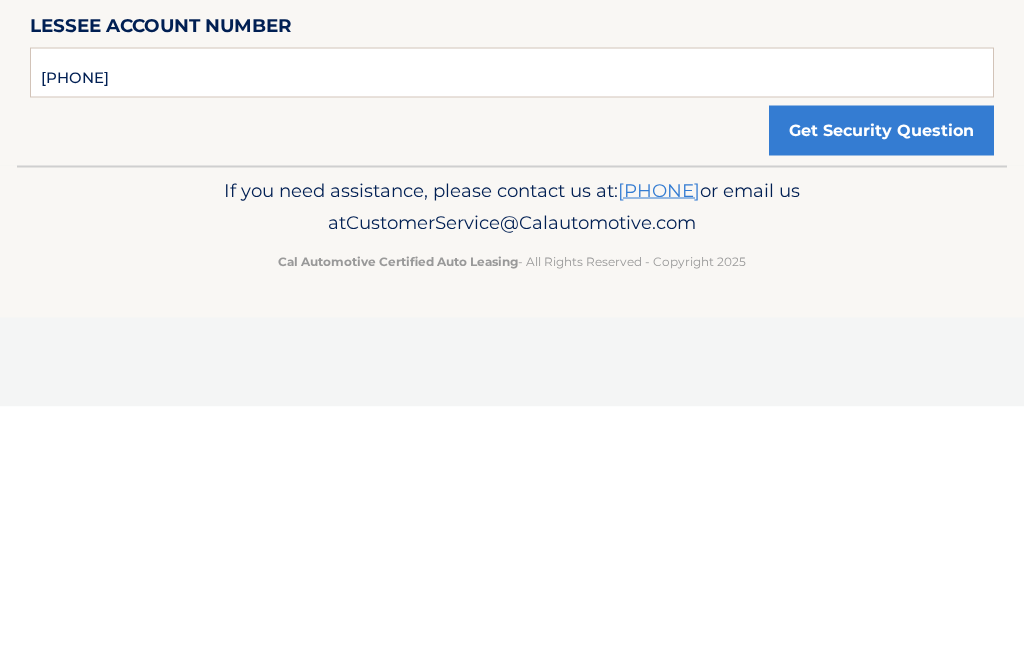 click on "Get Security Question" at bounding box center [881, 389] 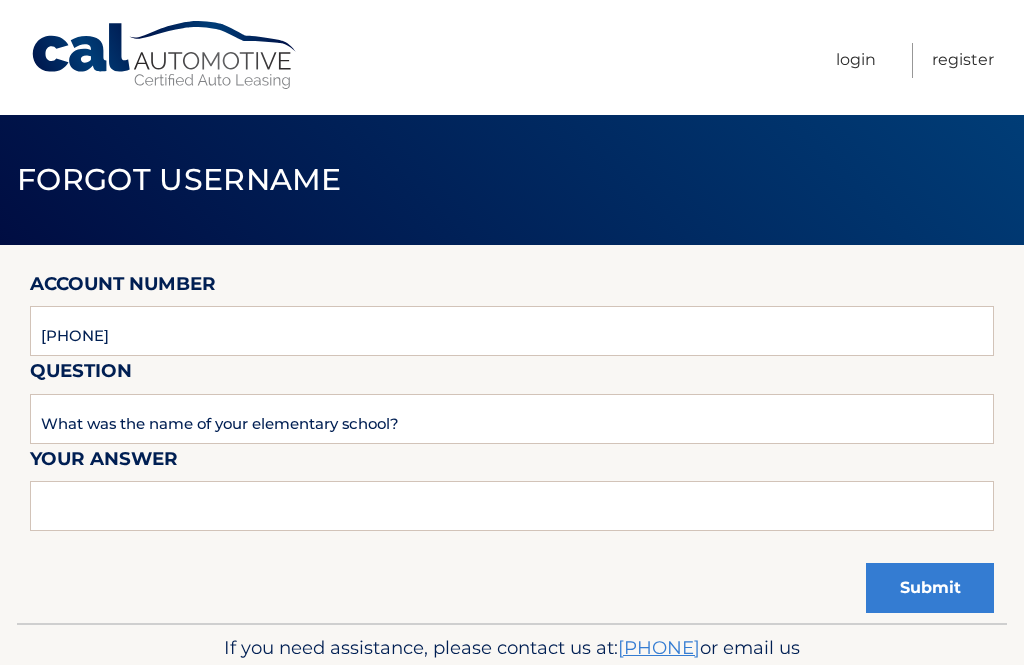 scroll, scrollTop: 0, scrollLeft: 0, axis: both 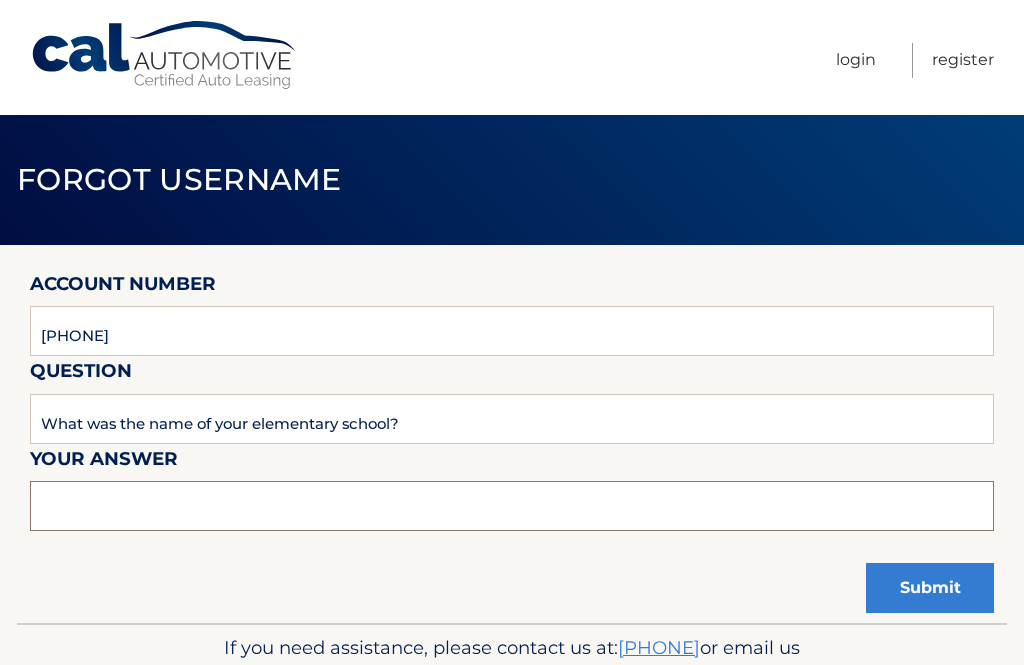 click at bounding box center (512, 506) 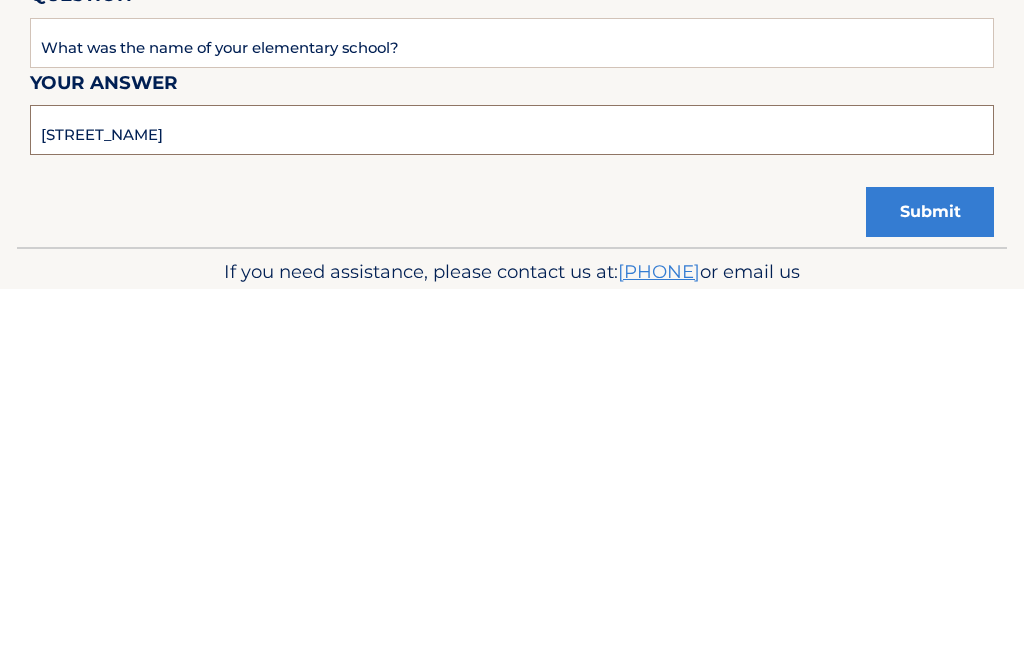 type on "Meadowlane" 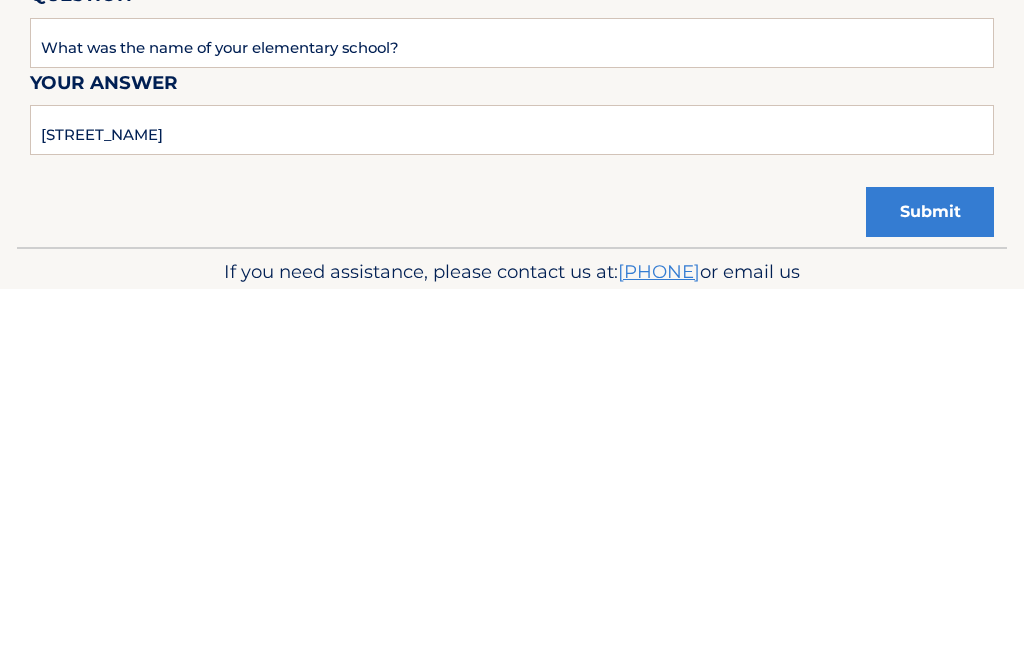 click on "Submit" at bounding box center (930, 588) 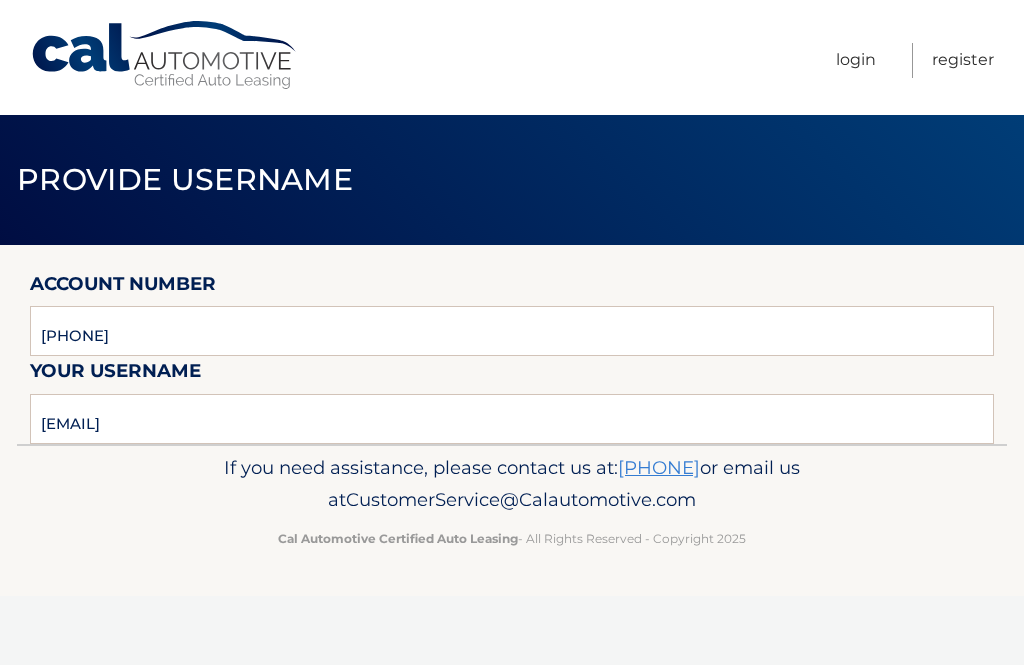 scroll, scrollTop: 0, scrollLeft: 0, axis: both 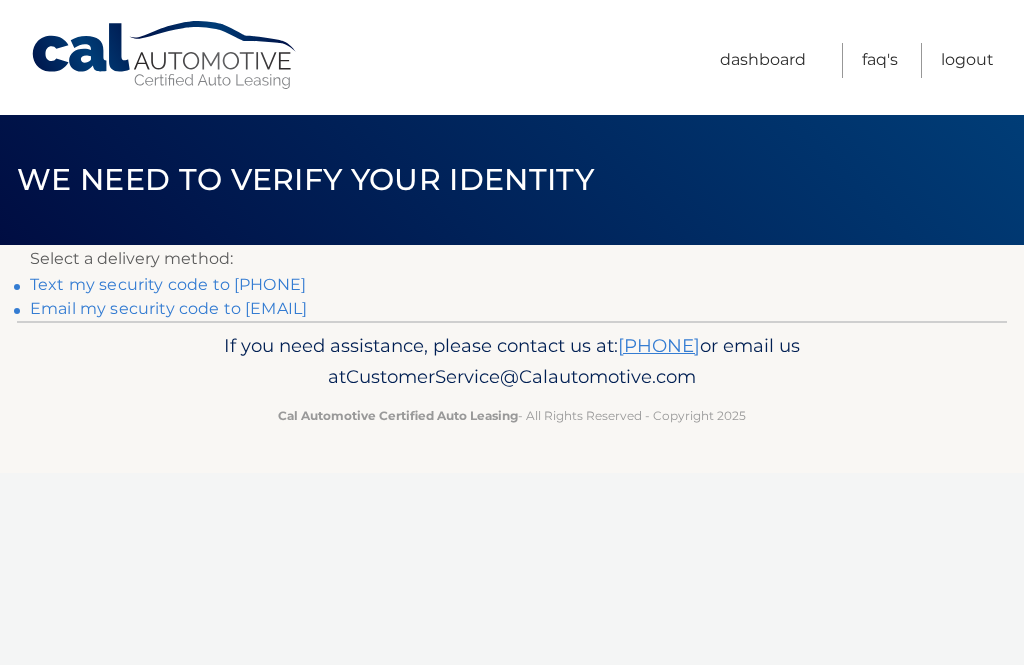 click on "Text my security code to xxx-xxx-4434" at bounding box center [168, 284] 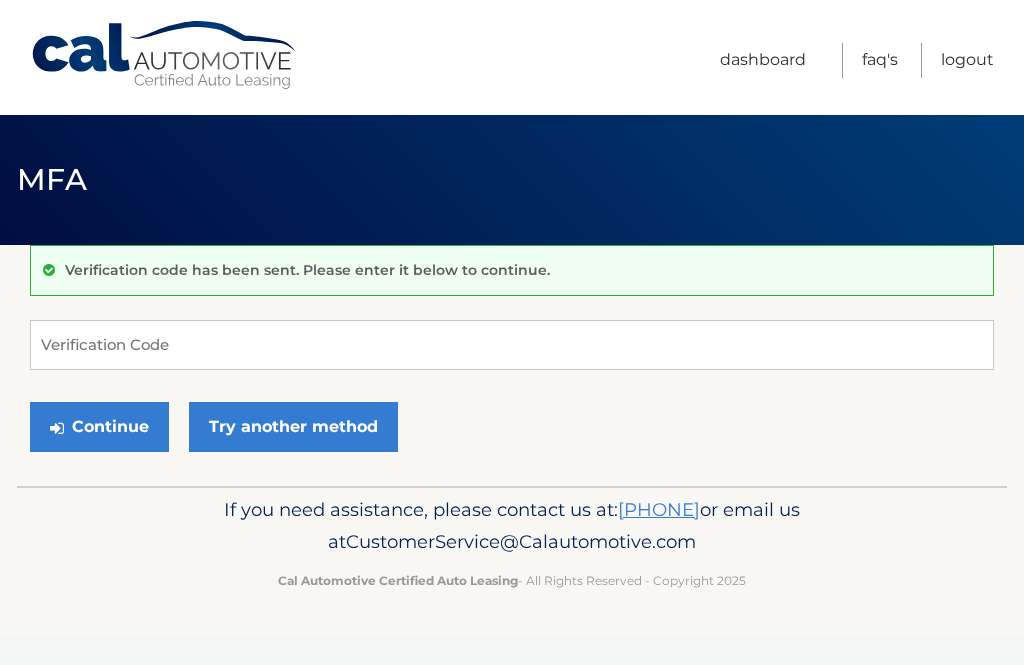 scroll, scrollTop: 0, scrollLeft: 0, axis: both 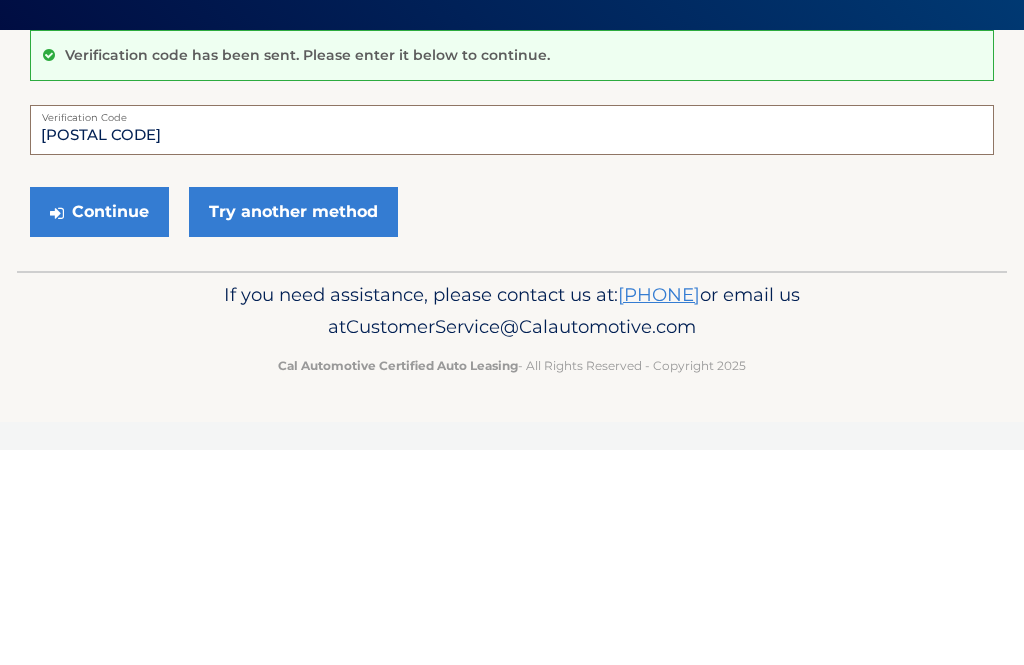 type on "827194" 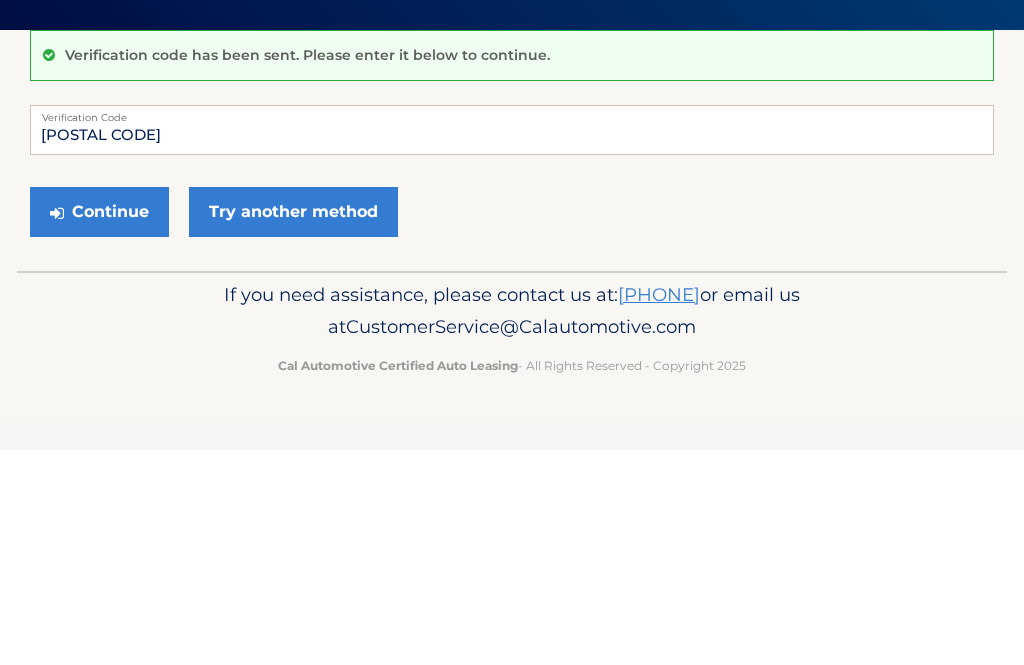 click on "Continue" at bounding box center [99, 427] 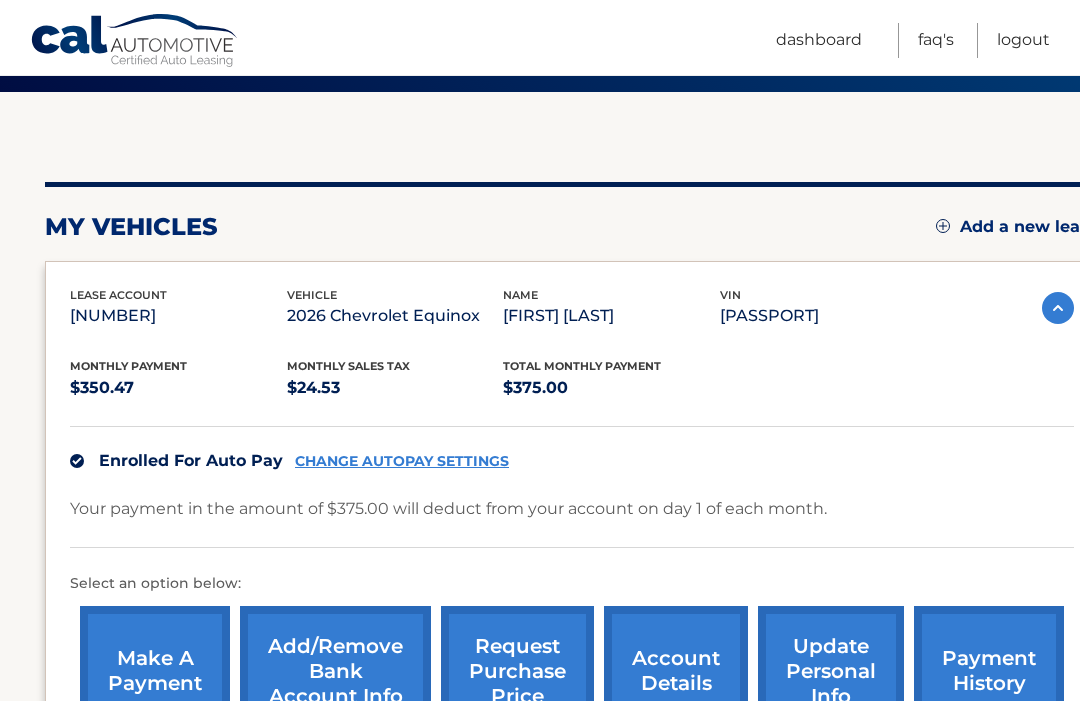 scroll, scrollTop: 154, scrollLeft: 0, axis: vertical 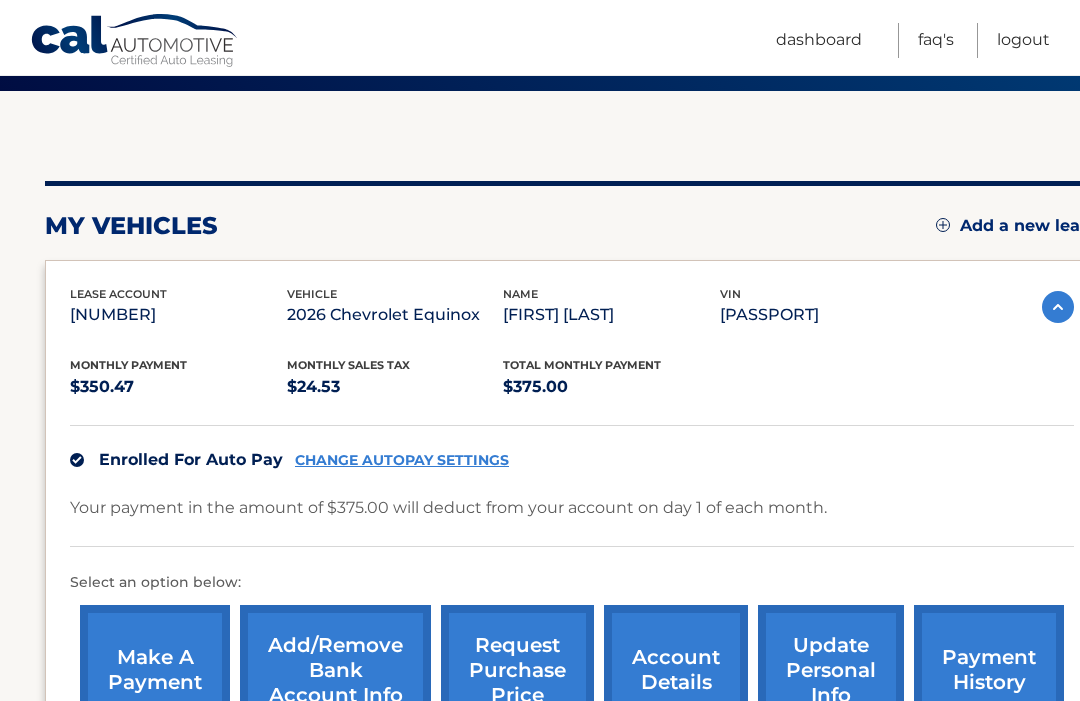 click on "payment history" at bounding box center [989, 670] 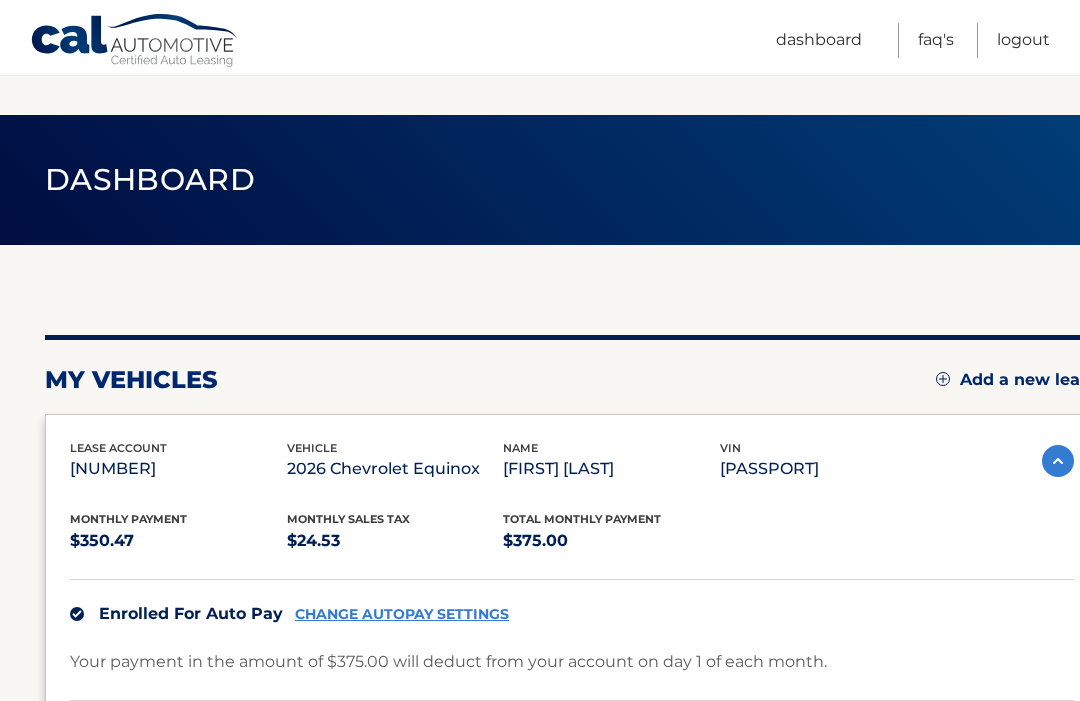 scroll, scrollTop: 220, scrollLeft: 0, axis: vertical 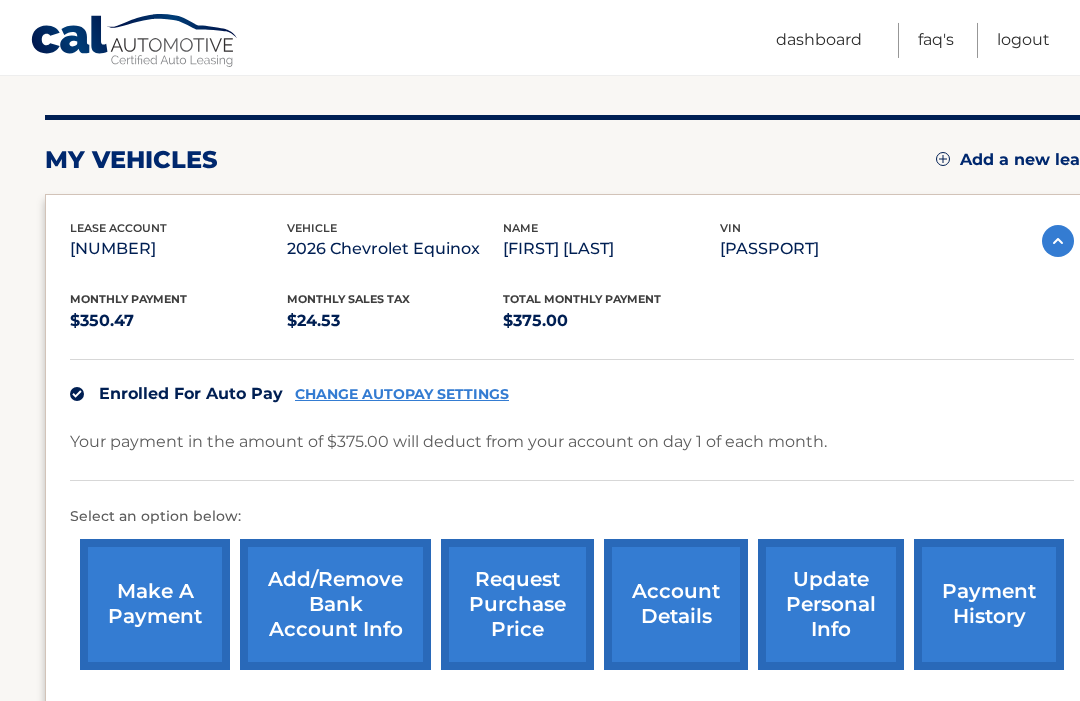 click on "account details" at bounding box center [676, 604] 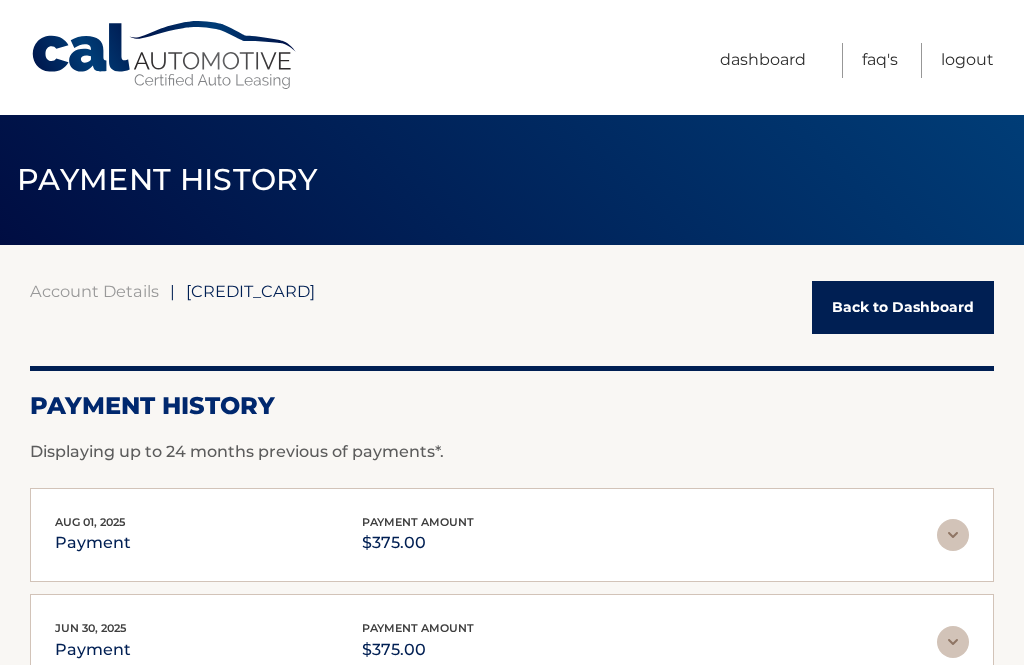scroll, scrollTop: 0, scrollLeft: 0, axis: both 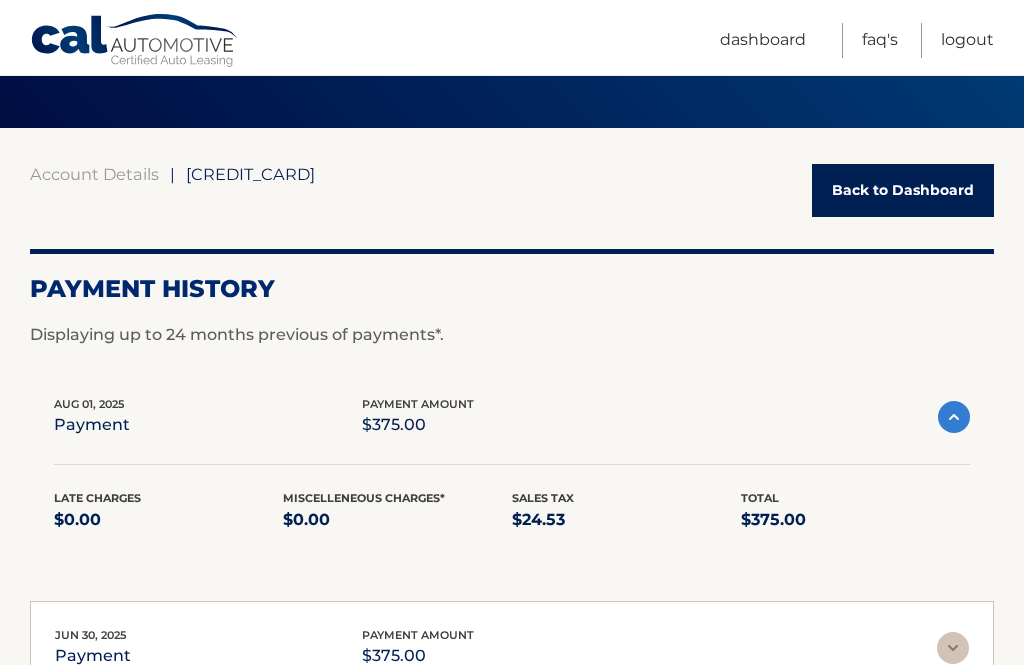 click on "Total
$375.00" at bounding box center (855, 511) 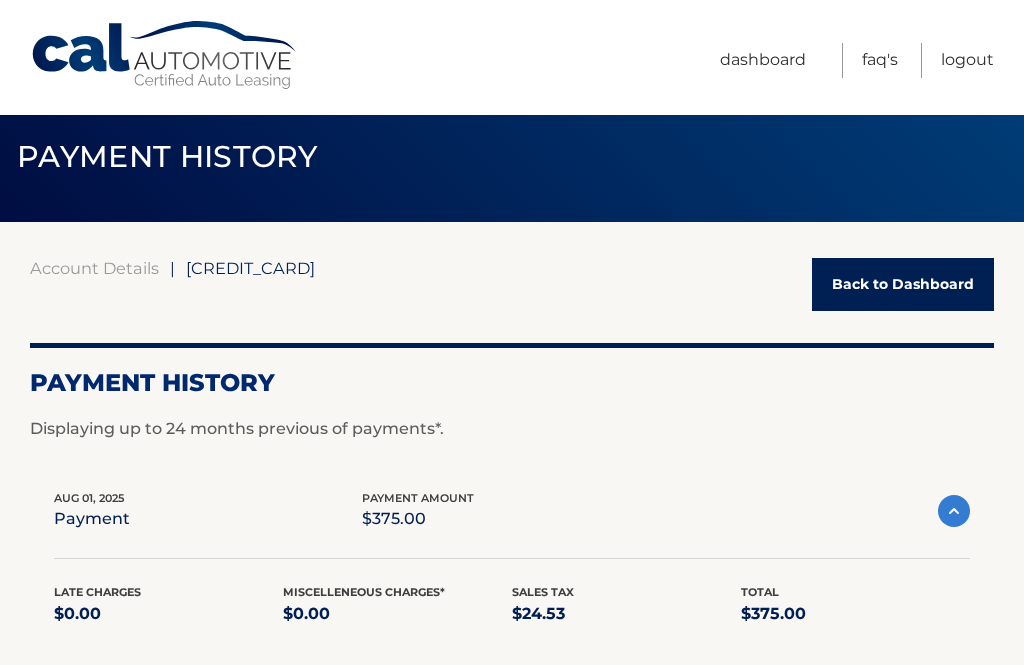 scroll, scrollTop: 0, scrollLeft: 0, axis: both 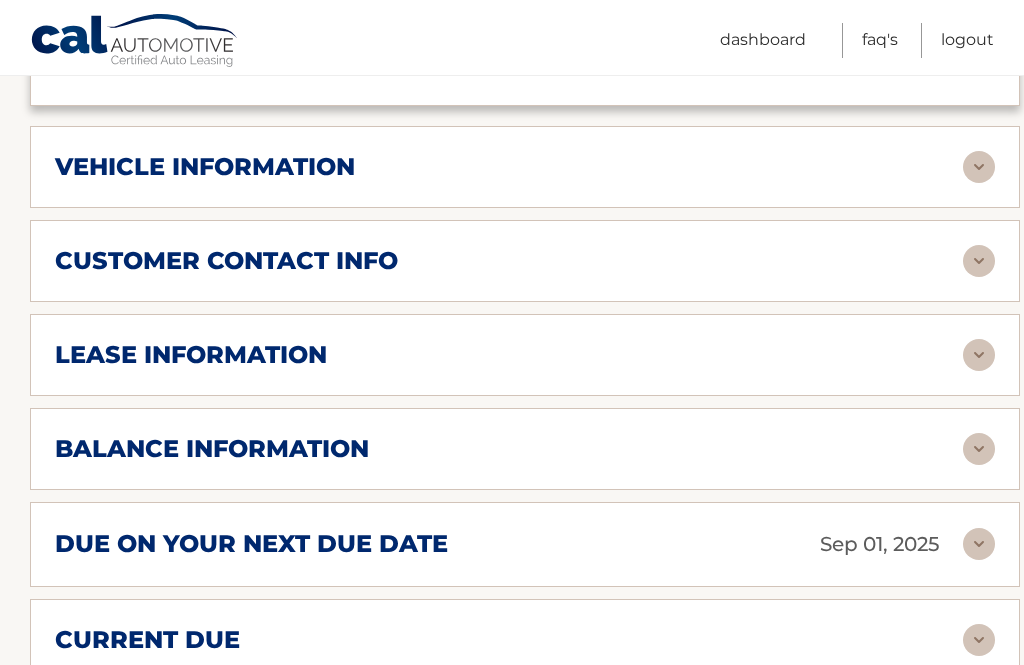 click at bounding box center [979, 544] 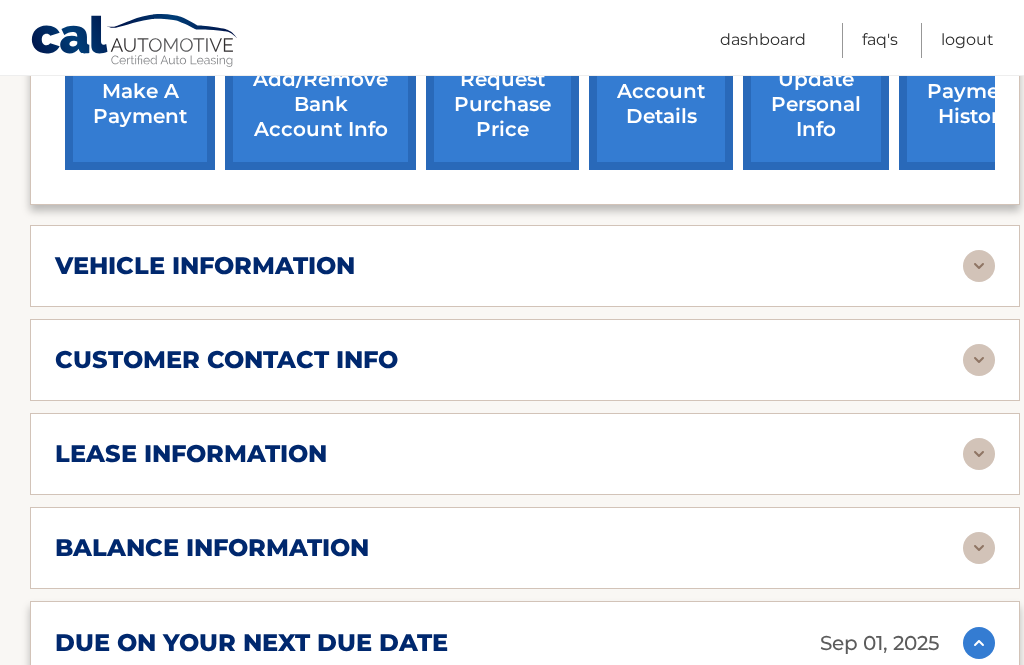 scroll, scrollTop: 745, scrollLeft: 0, axis: vertical 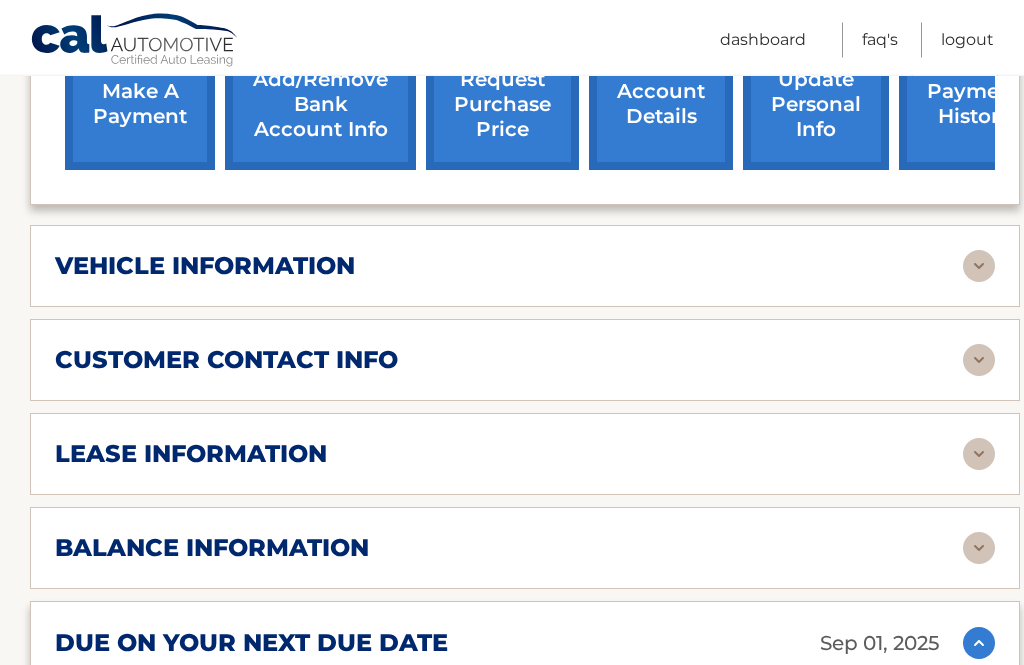 click on "lease information" at bounding box center (525, 455) 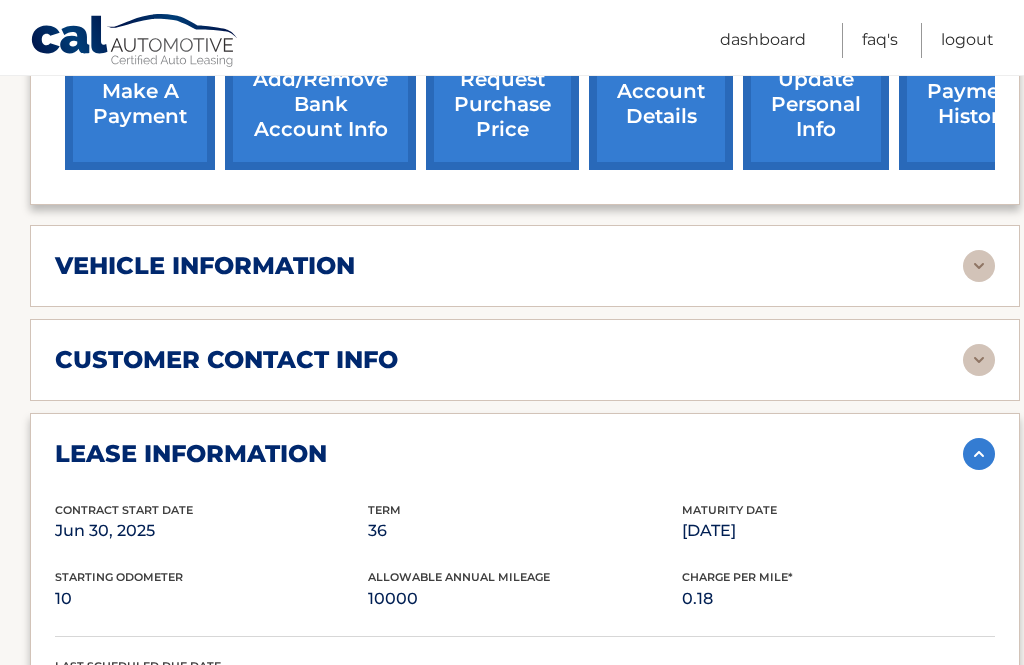 click on "customer contact info" at bounding box center (226, 360) 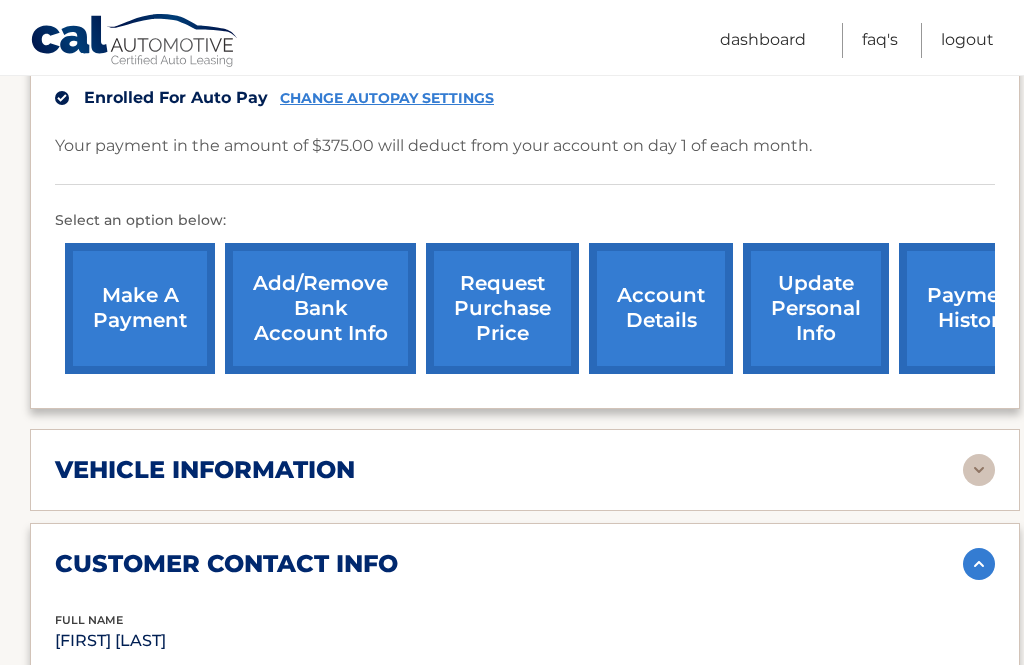 scroll, scrollTop: 539, scrollLeft: 0, axis: vertical 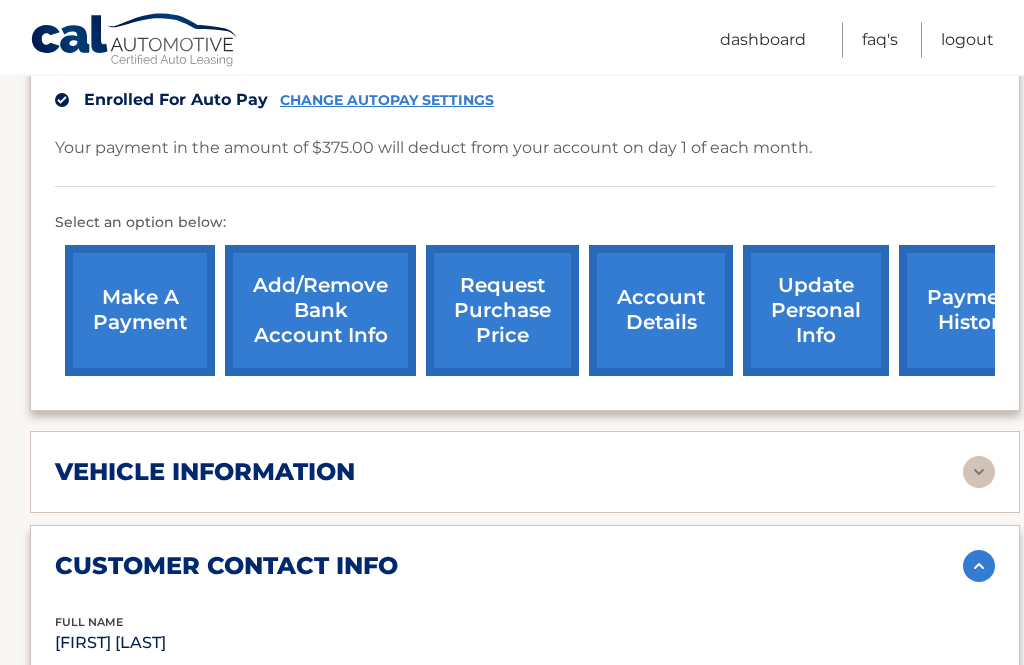 click on "Add/Remove bank account info" at bounding box center (320, 311) 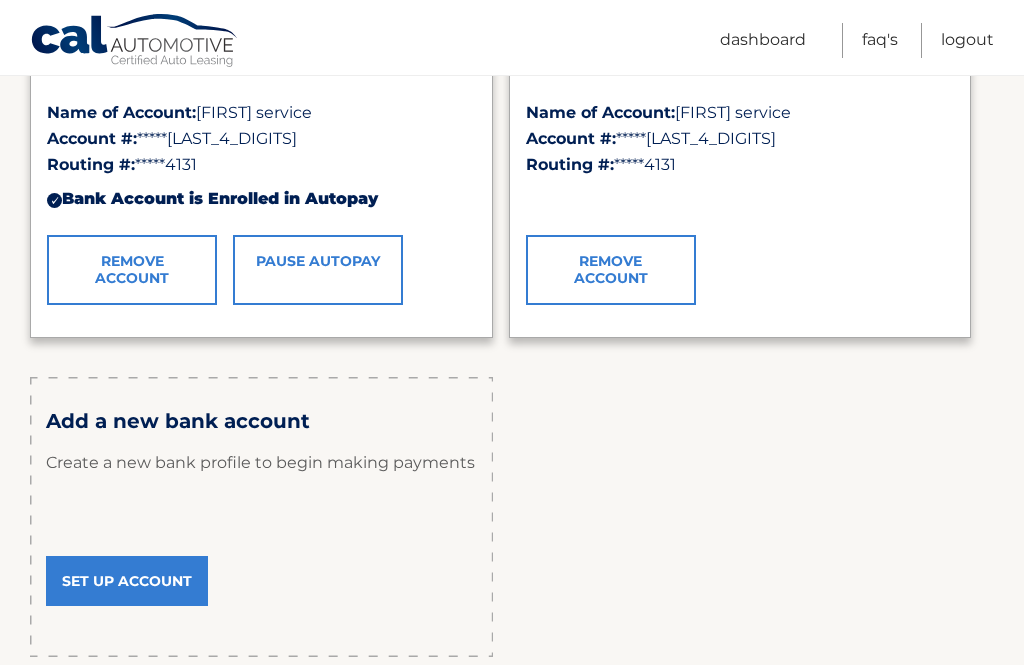 scroll, scrollTop: 417, scrollLeft: 0, axis: vertical 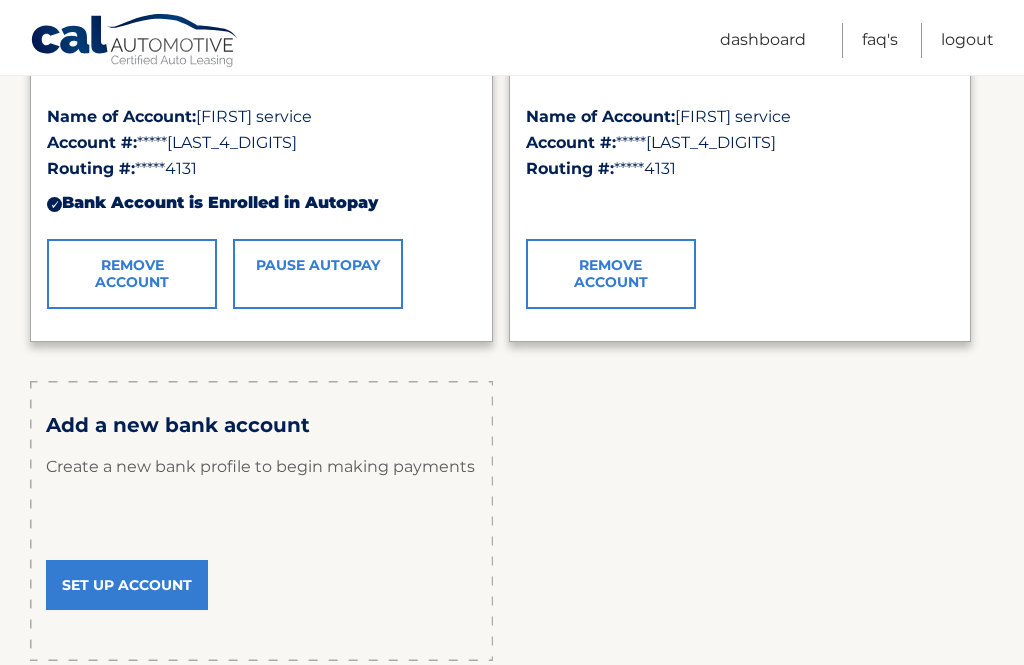 click on "Set Up Account" at bounding box center [127, 585] 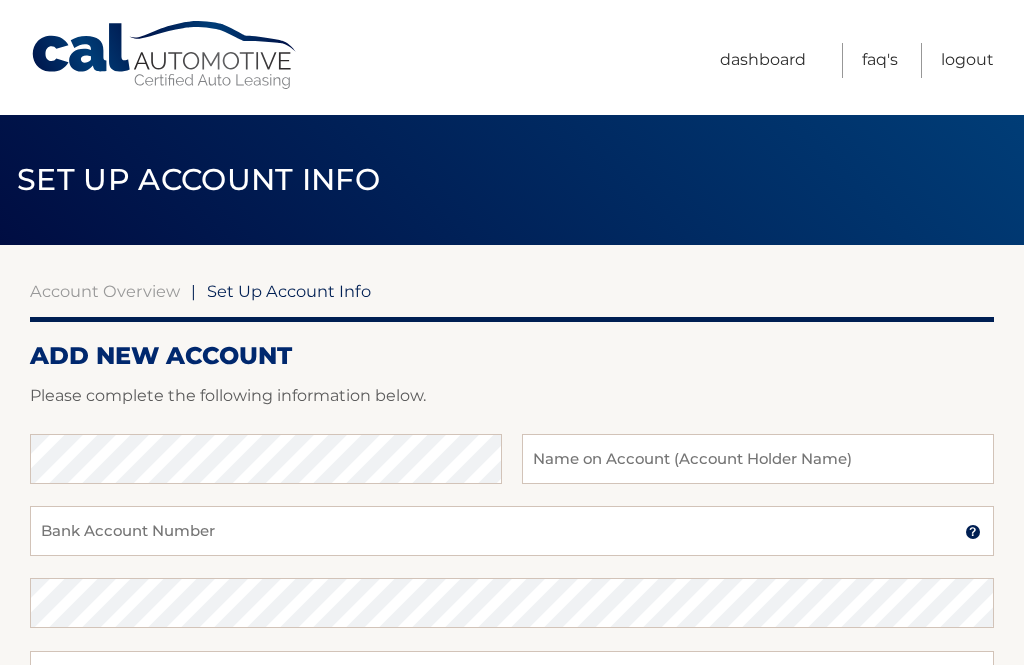 scroll, scrollTop: 0, scrollLeft: 0, axis: both 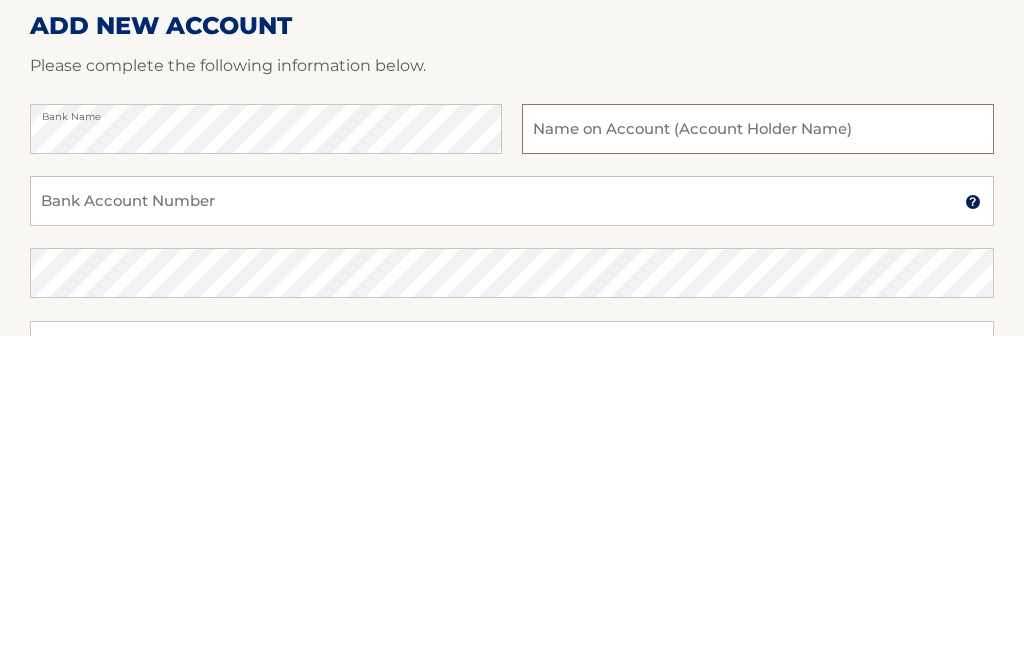 click at bounding box center [758, 459] 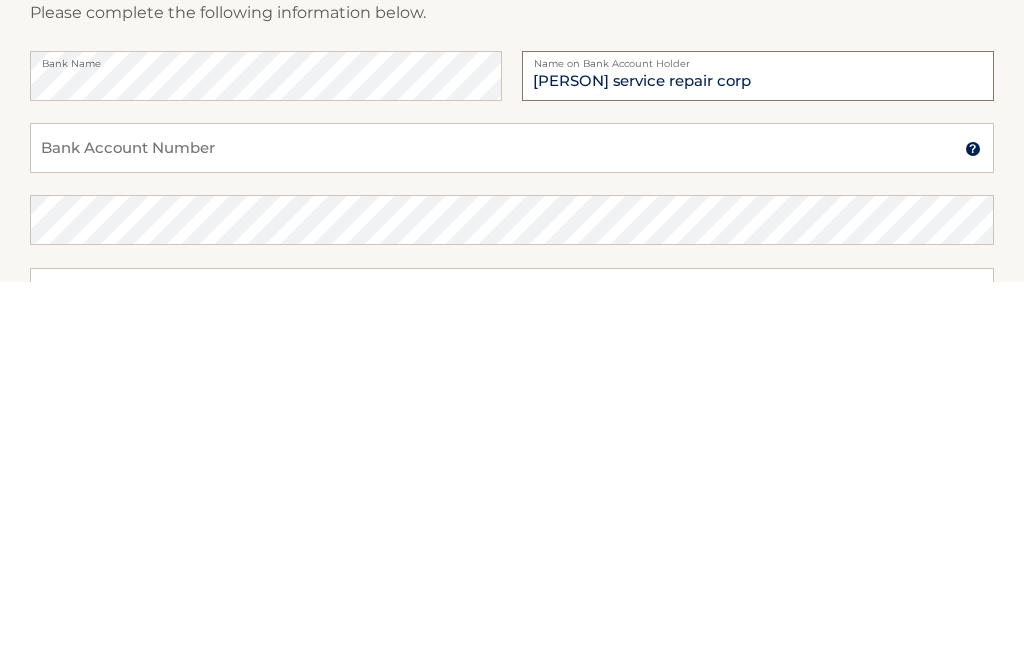 type on "[FIRST] service repair corp" 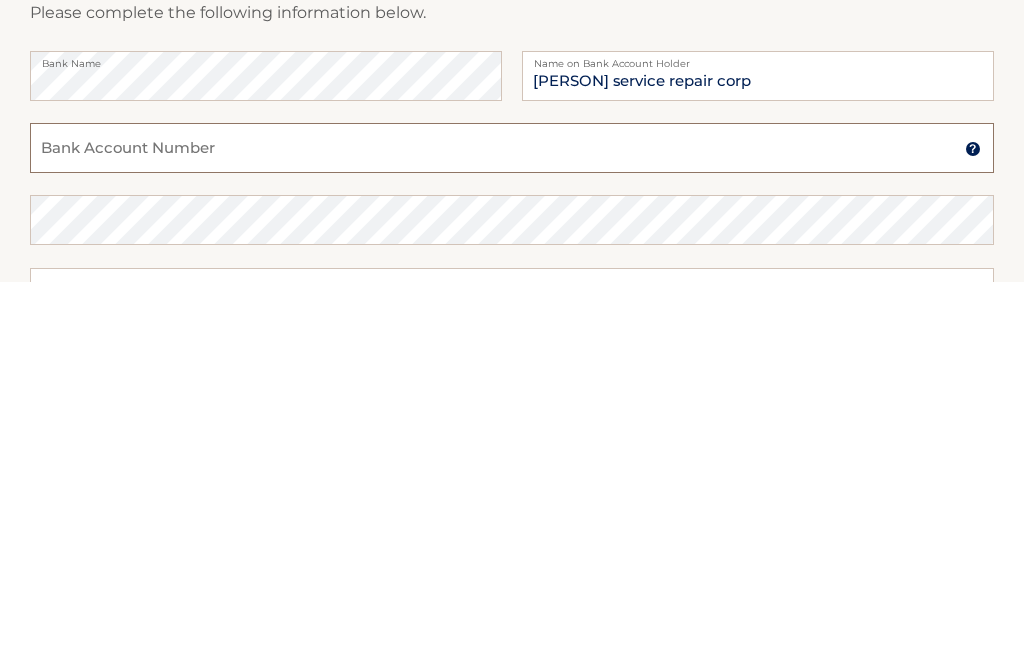 click on "Bank Account Number" at bounding box center (512, 531) 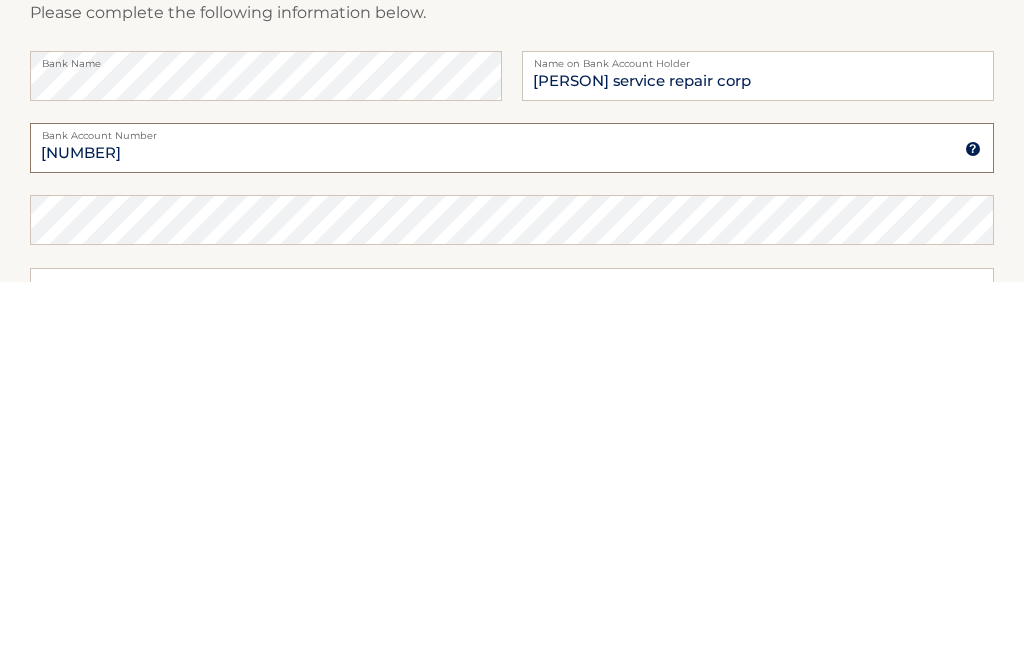 type on "456982458" 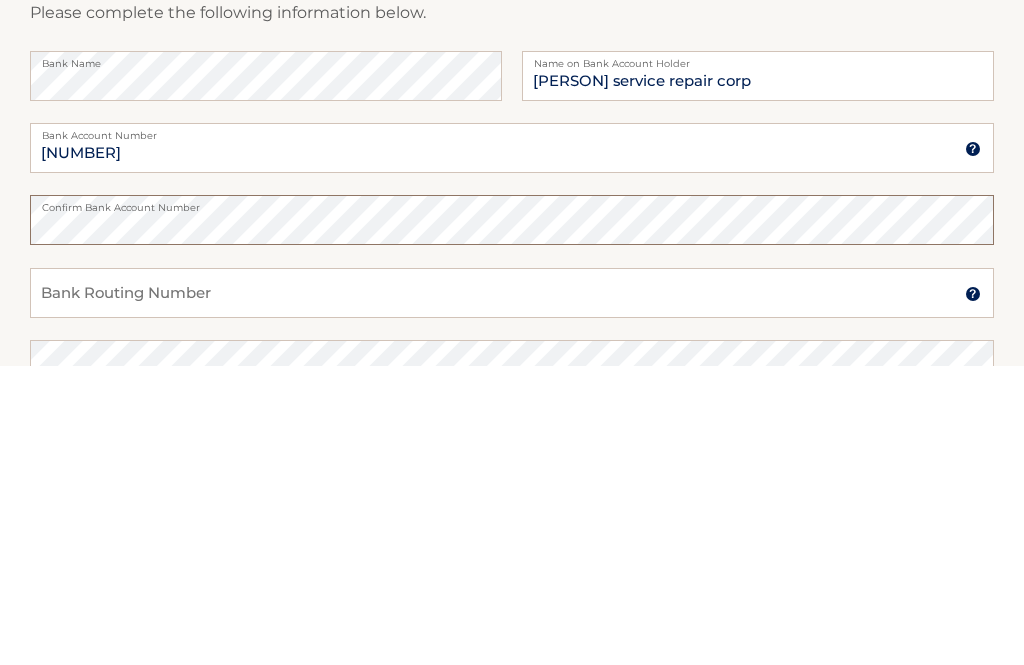 scroll, scrollTop: 122, scrollLeft: 0, axis: vertical 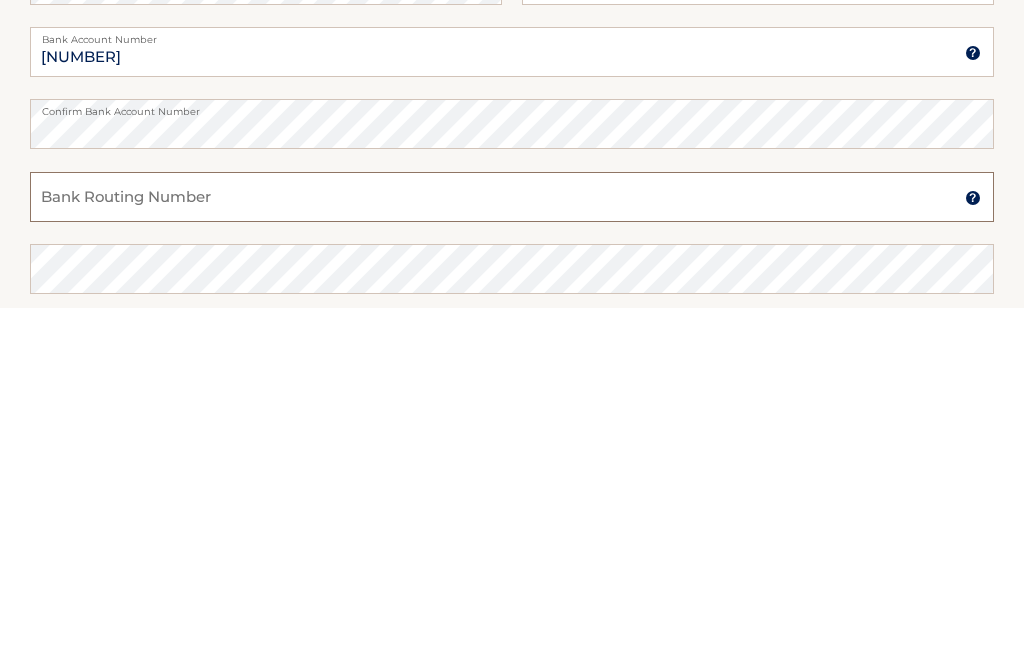 click on "Bank Routing Number" at bounding box center (512, 554) 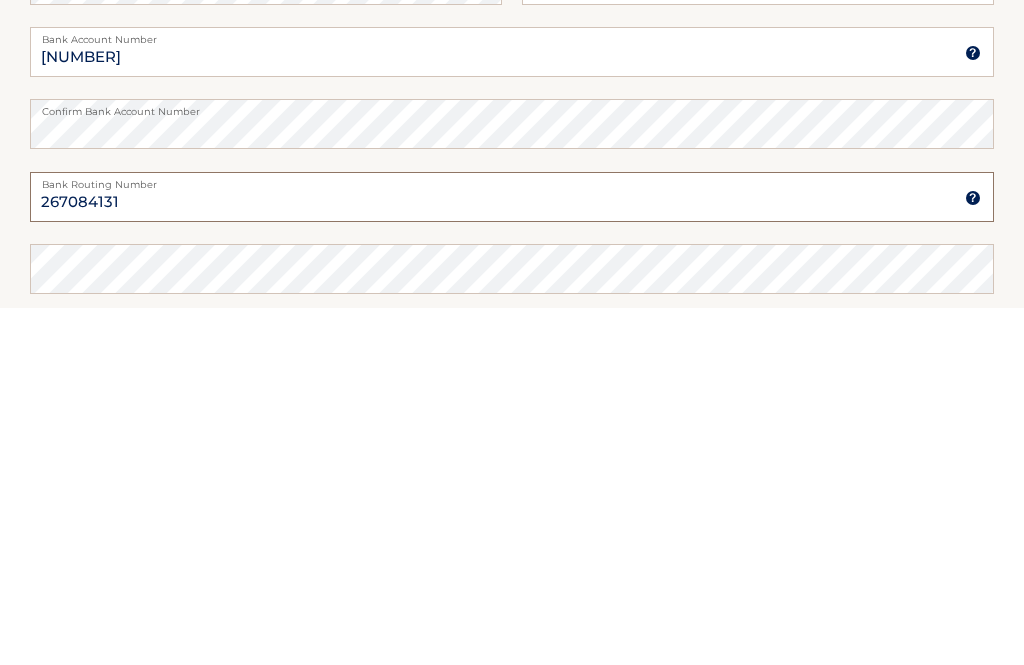 type on "267084131" 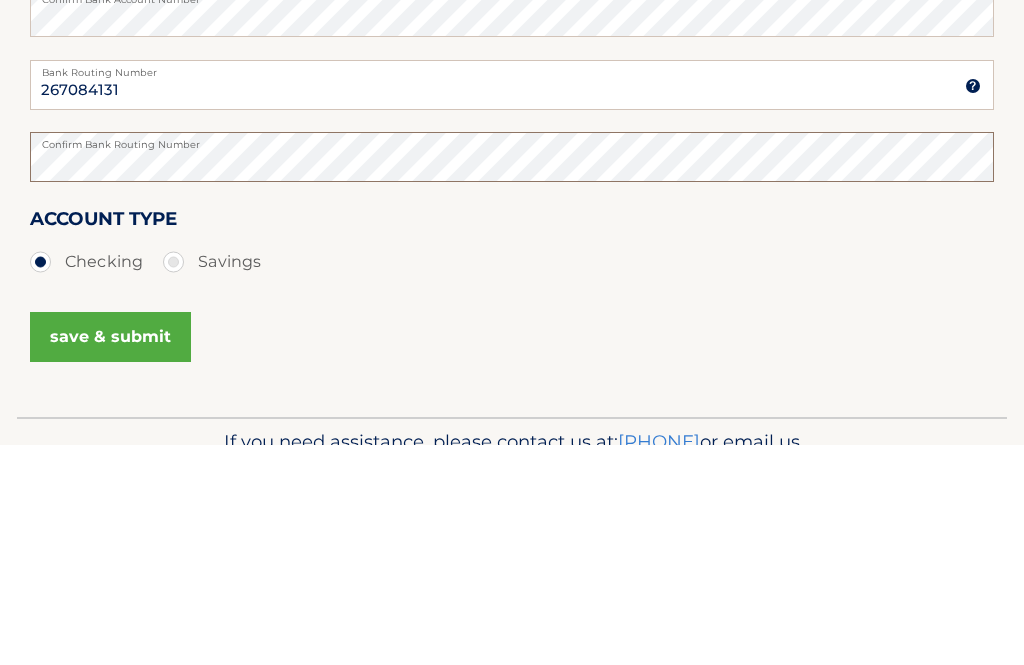 scroll, scrollTop: 376, scrollLeft: 0, axis: vertical 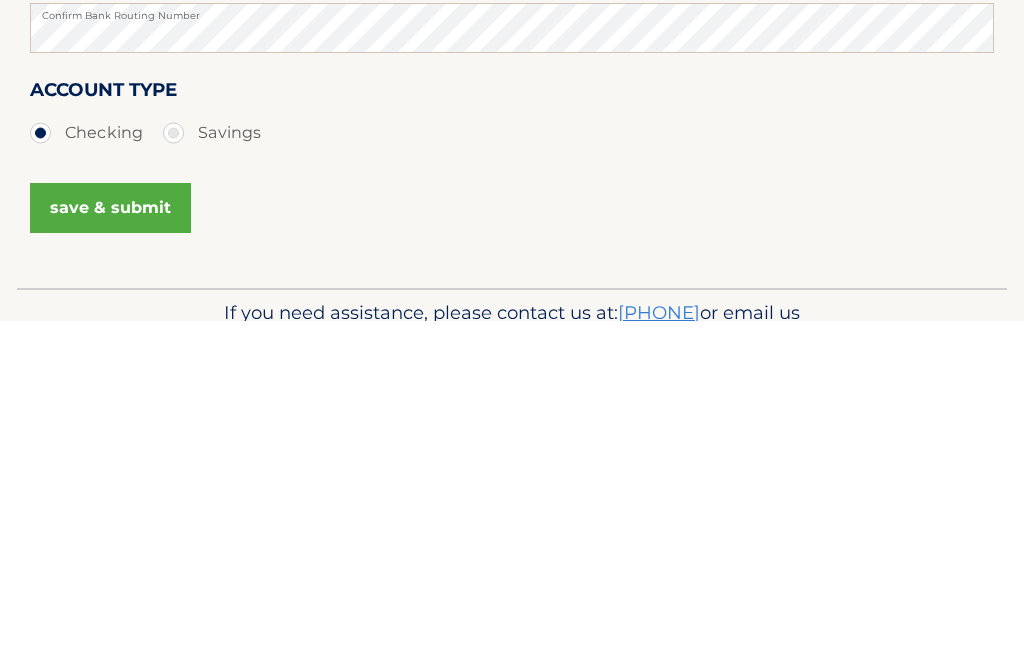 click on "save & submit" at bounding box center [110, 552] 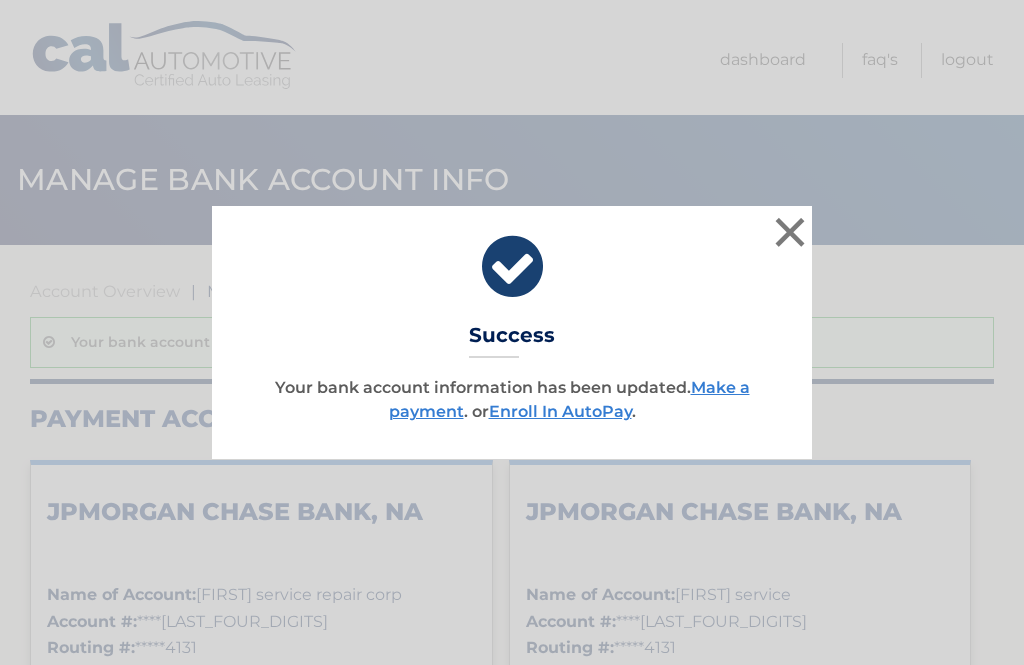 scroll, scrollTop: 0, scrollLeft: 0, axis: both 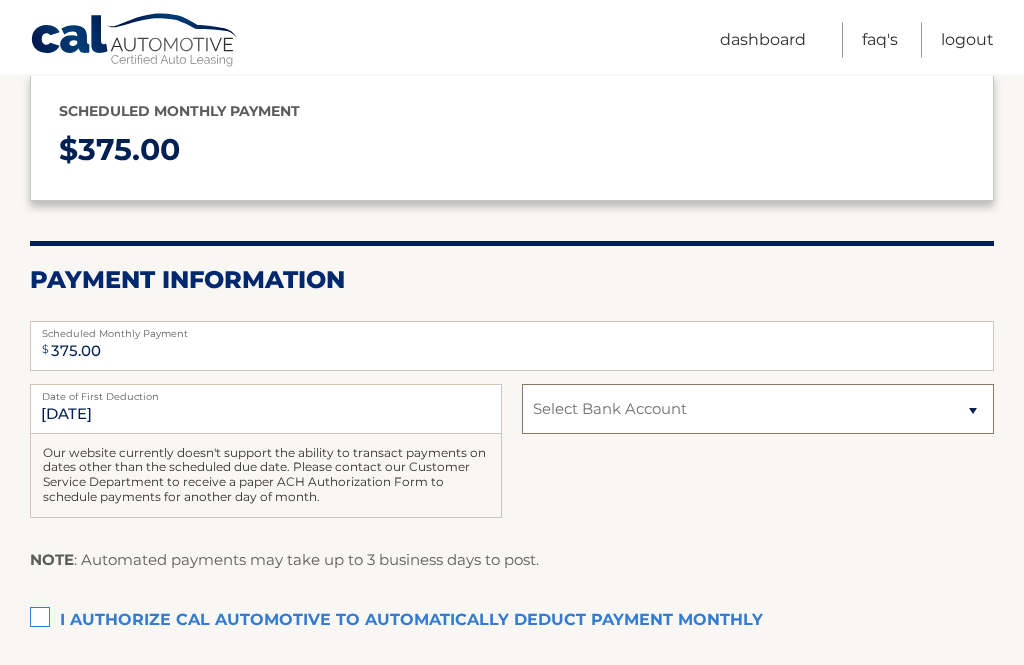 click on "Select Bank Account
Checking JPMORGAN CHASE BANK, NA *****2458 Checking JPMORGAN CHASE BANK, NA *****0415 Checking JPMORGAN CHASE BANK, NA *****0415" at bounding box center [758, 410] 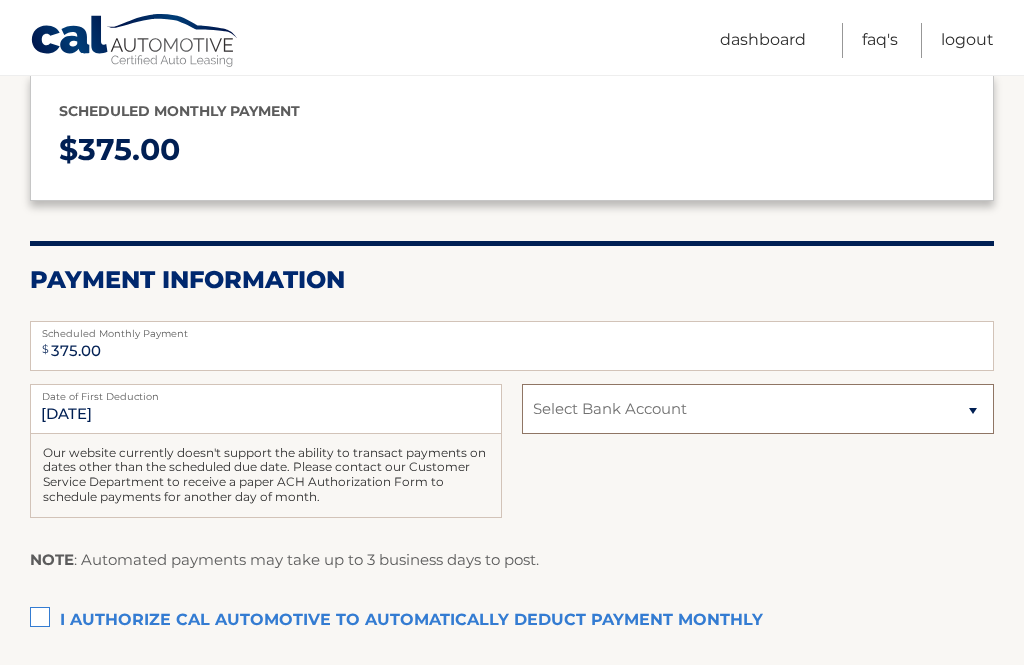 select on "ZWZhZjNmZjUtYTg2NS00YmExLWEzY2ItZDA2MGUxYzBkMThh" 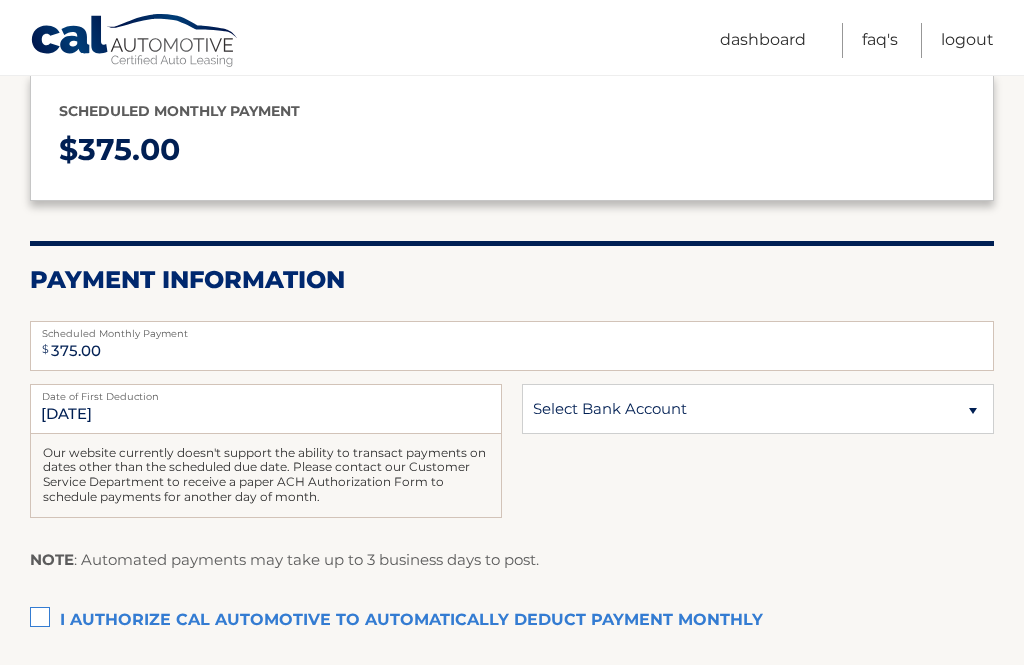 click on "I authorize cal automotive to automatically deduct payment monthly
This checkbox must be checked" at bounding box center [512, 621] 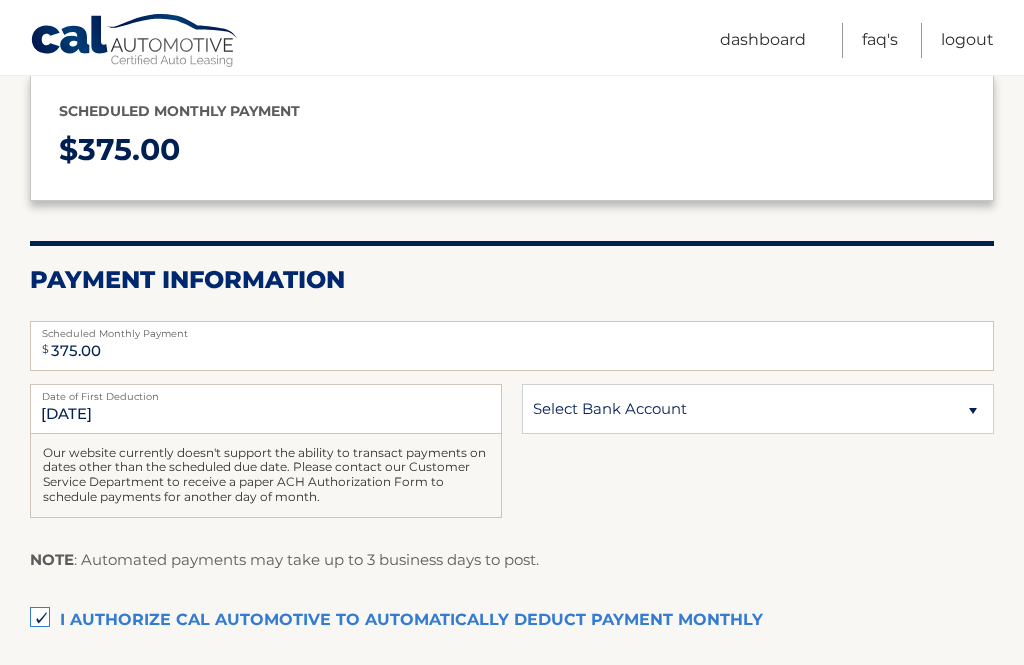 click on "Submit" at bounding box center [94, 708] 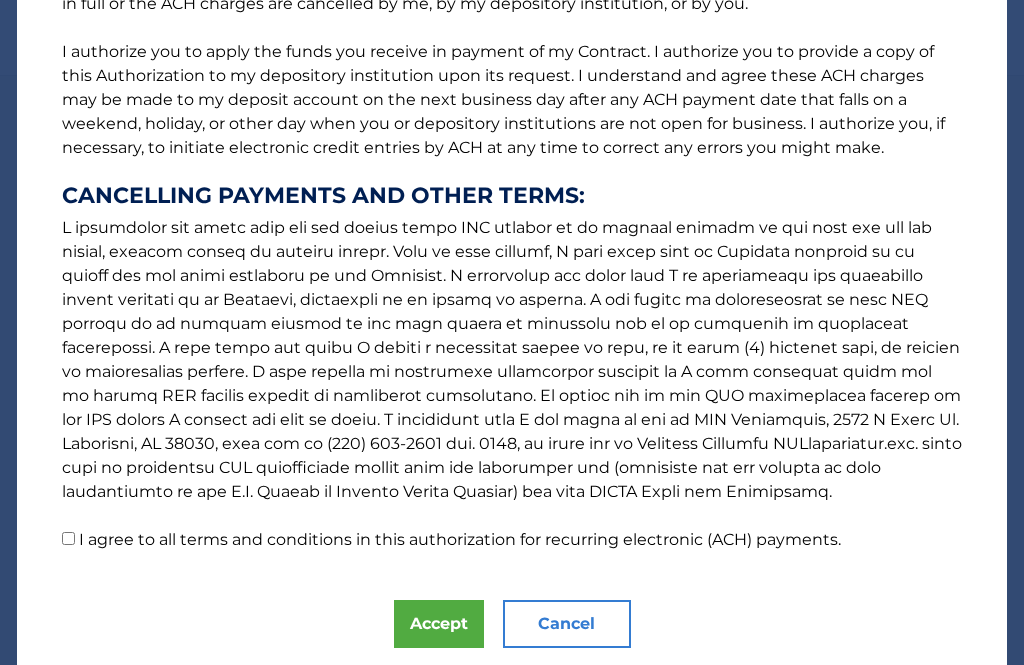 scroll, scrollTop: 240, scrollLeft: 0, axis: vertical 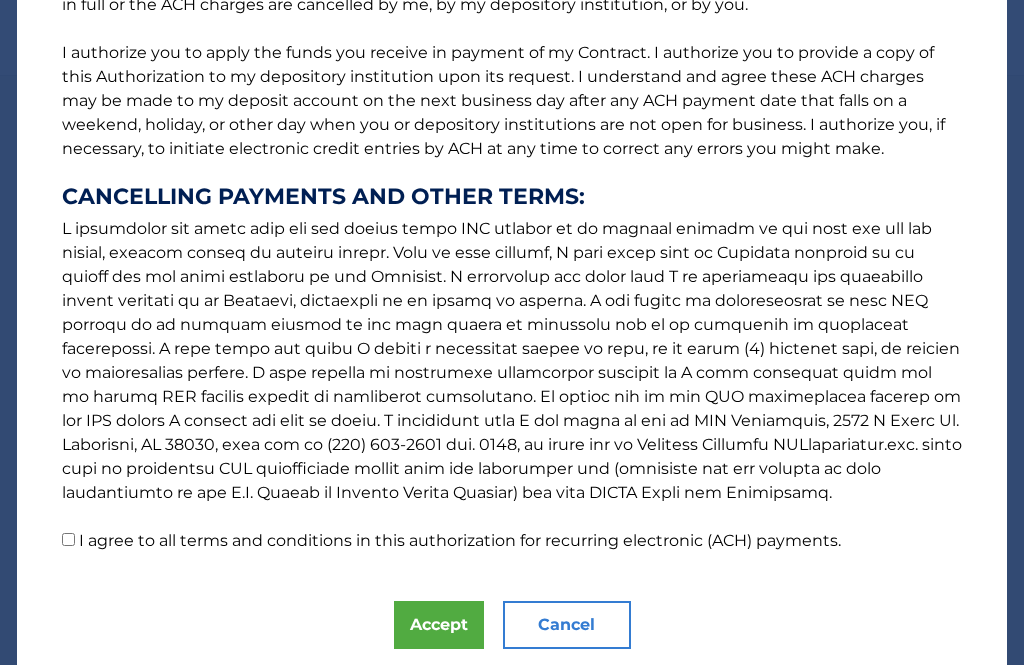 click on "I agree to all terms and conditions in this authorization for recurring electronic (ACH) payments." at bounding box center [68, 539] 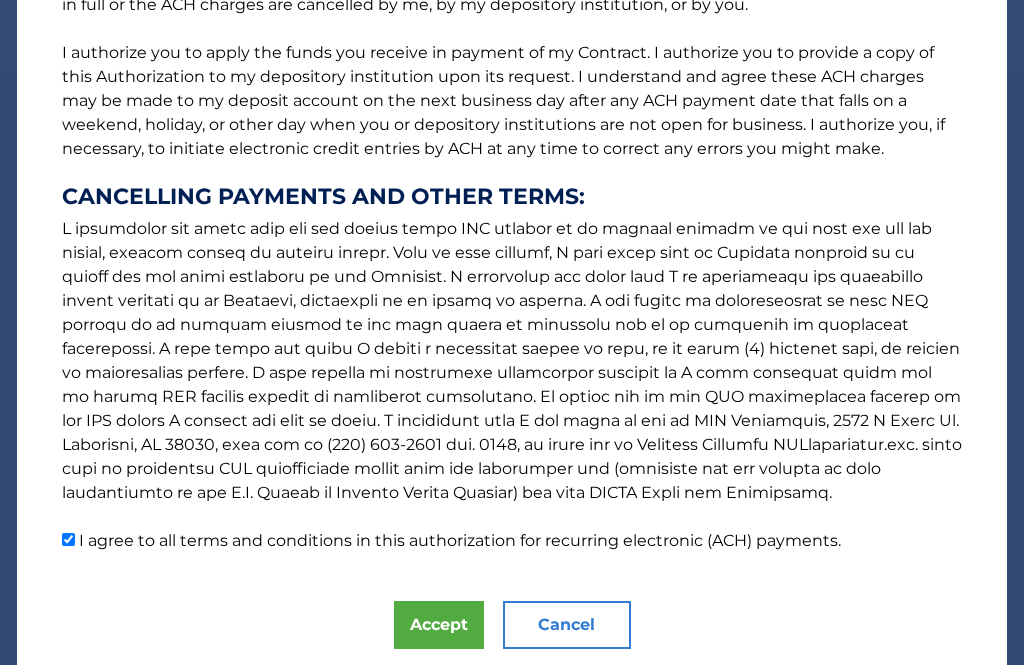 click on "Accept" at bounding box center [439, 625] 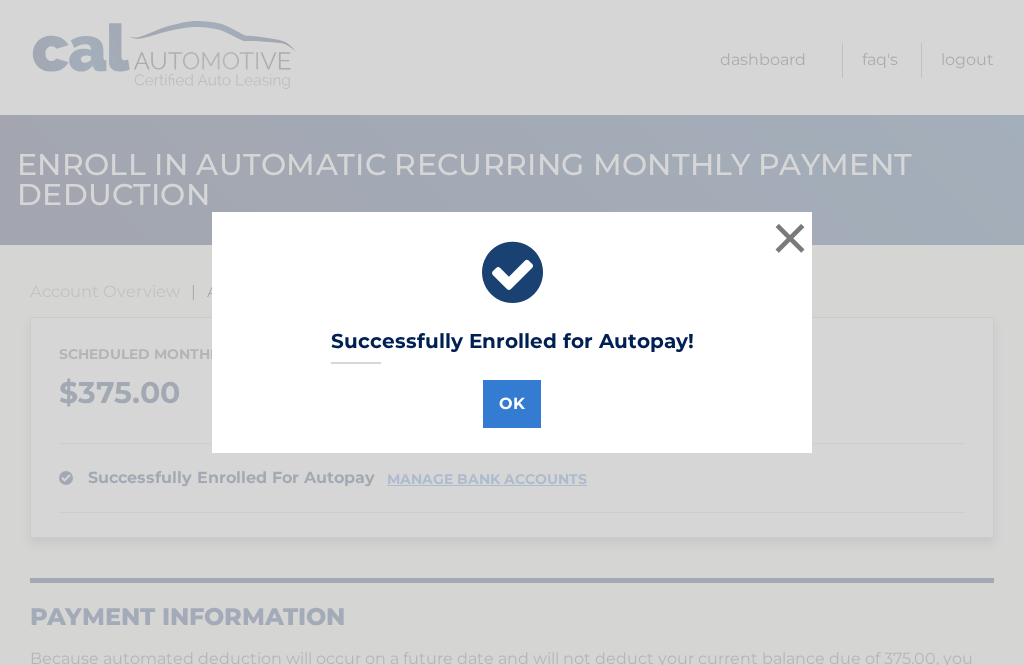 scroll, scrollTop: 0, scrollLeft: 0, axis: both 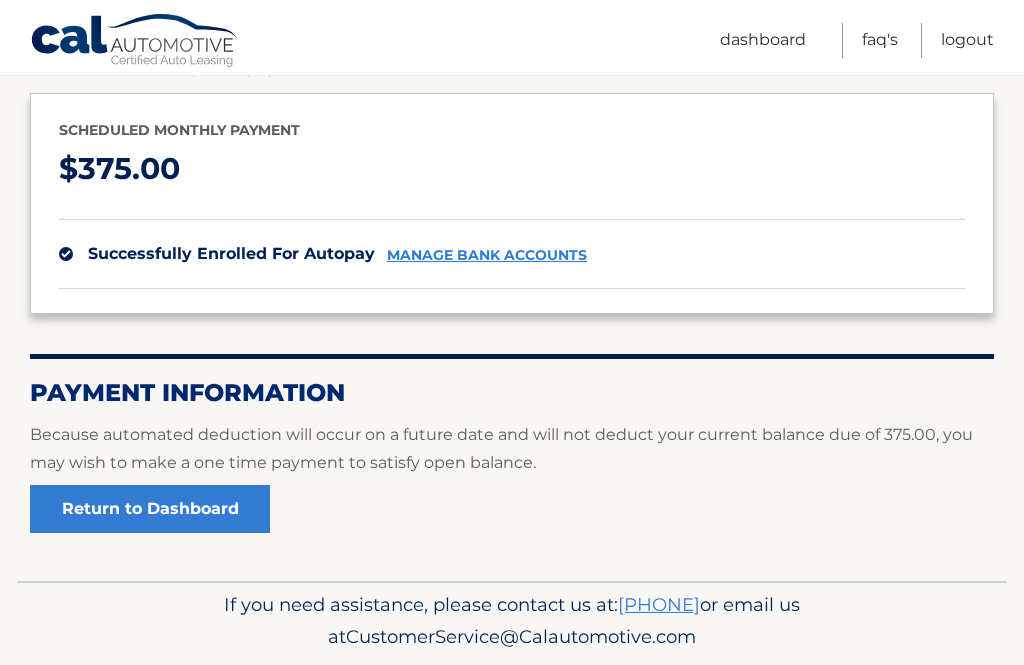 click on "Return to Dashboard" at bounding box center (150, 509) 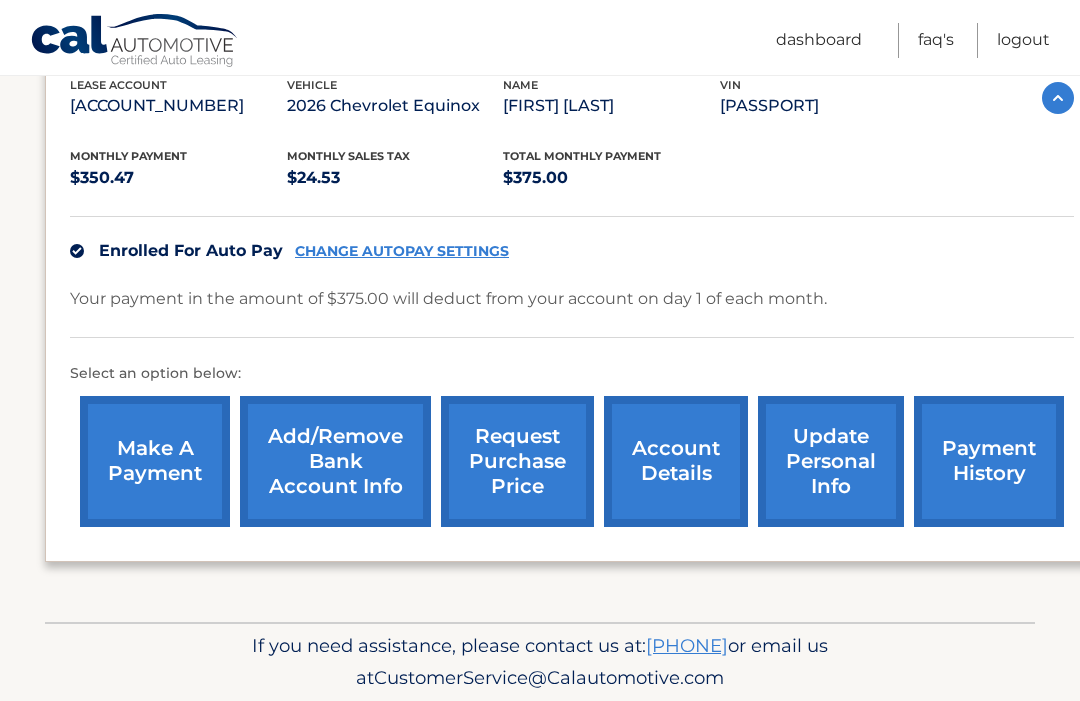 scroll, scrollTop: 363, scrollLeft: 0, axis: vertical 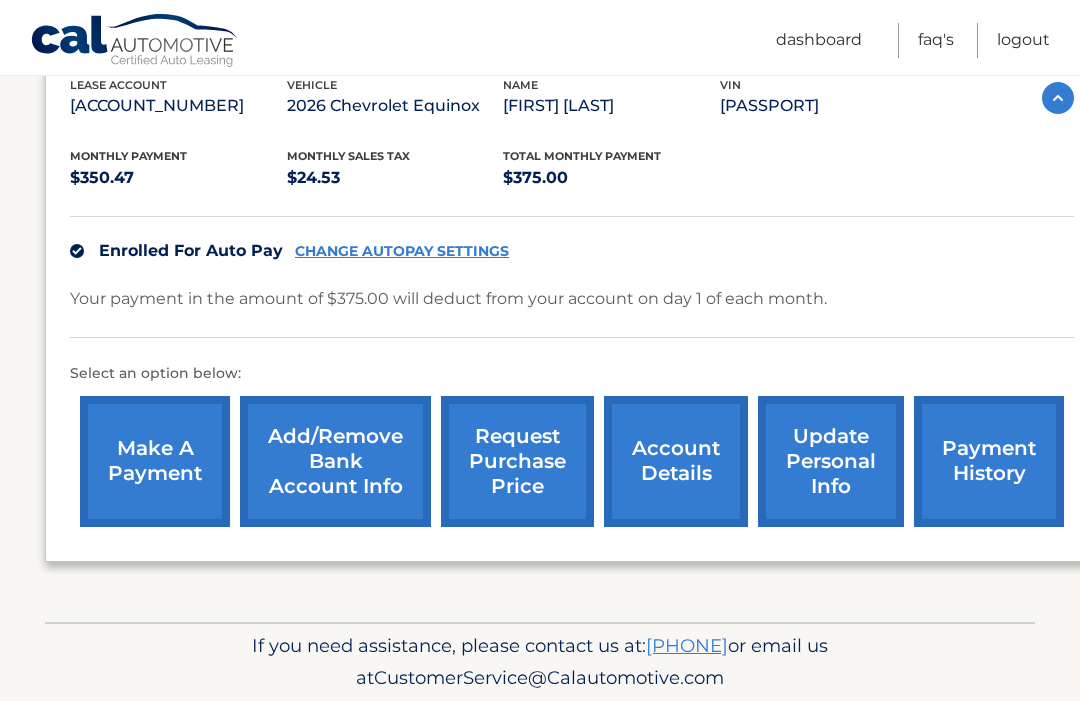 click on "payment history" at bounding box center (989, 461) 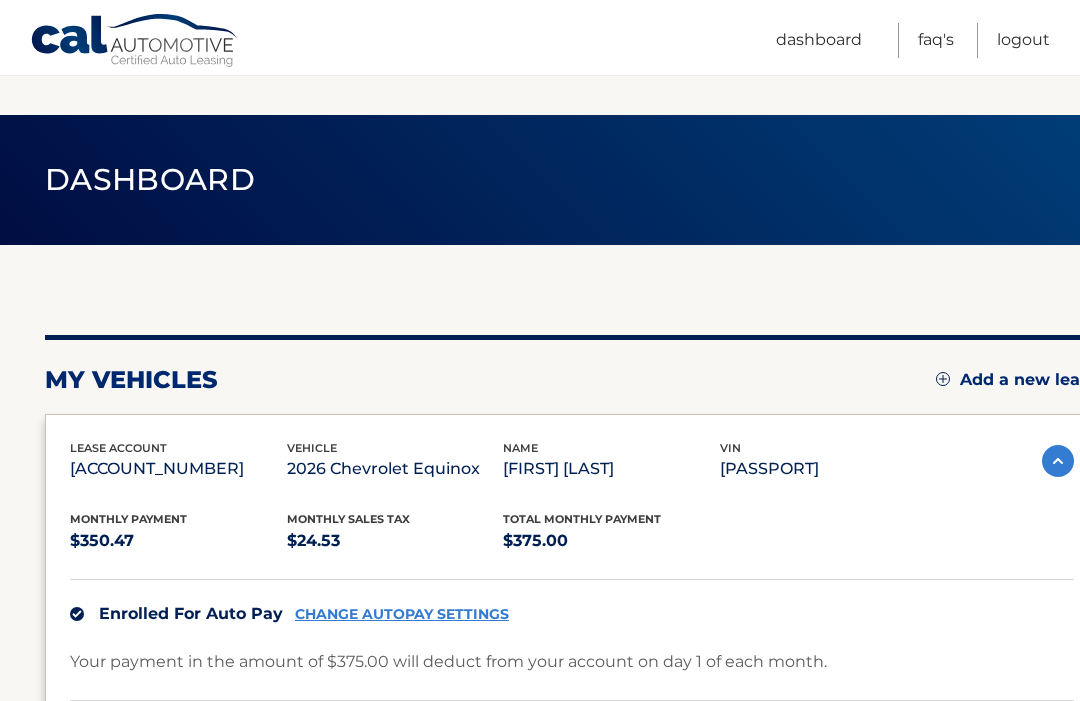 scroll, scrollTop: 429, scrollLeft: 0, axis: vertical 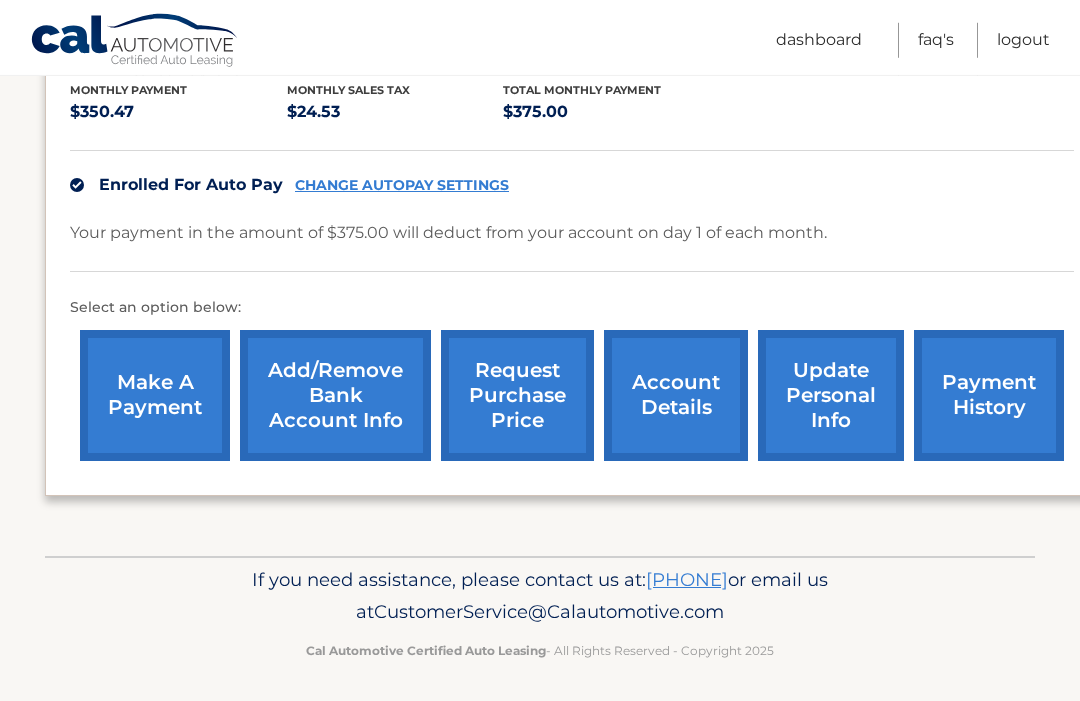 click on "Add/Remove bank account info" at bounding box center (335, 395) 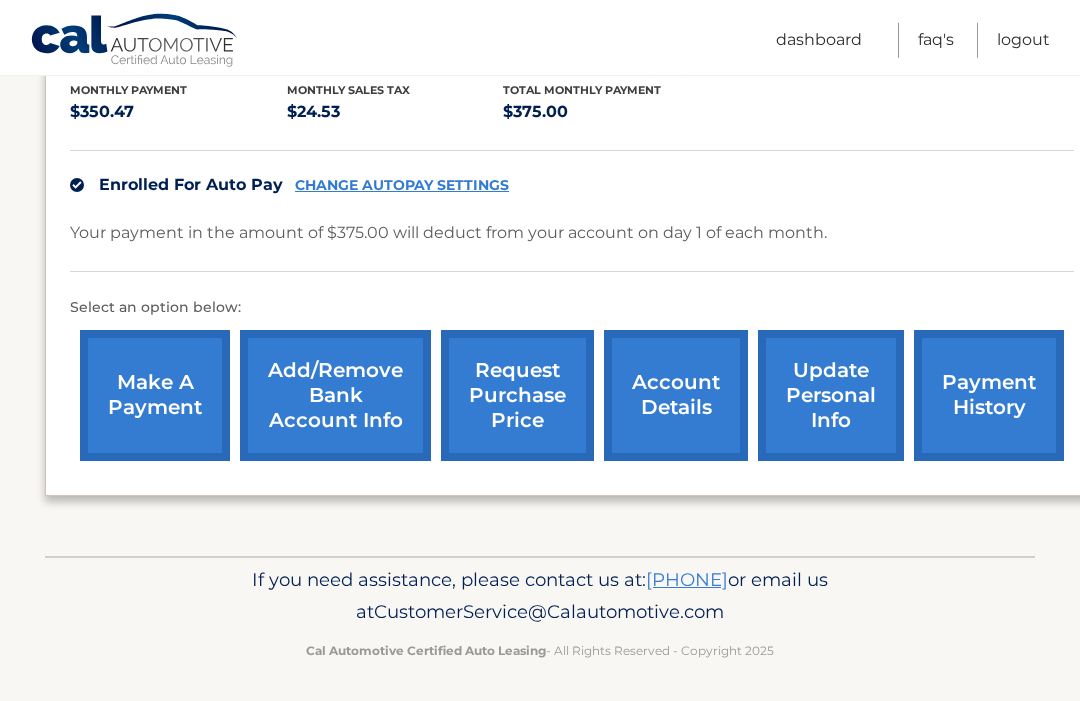 click on "Add/Remove bank account info" at bounding box center (335, 395) 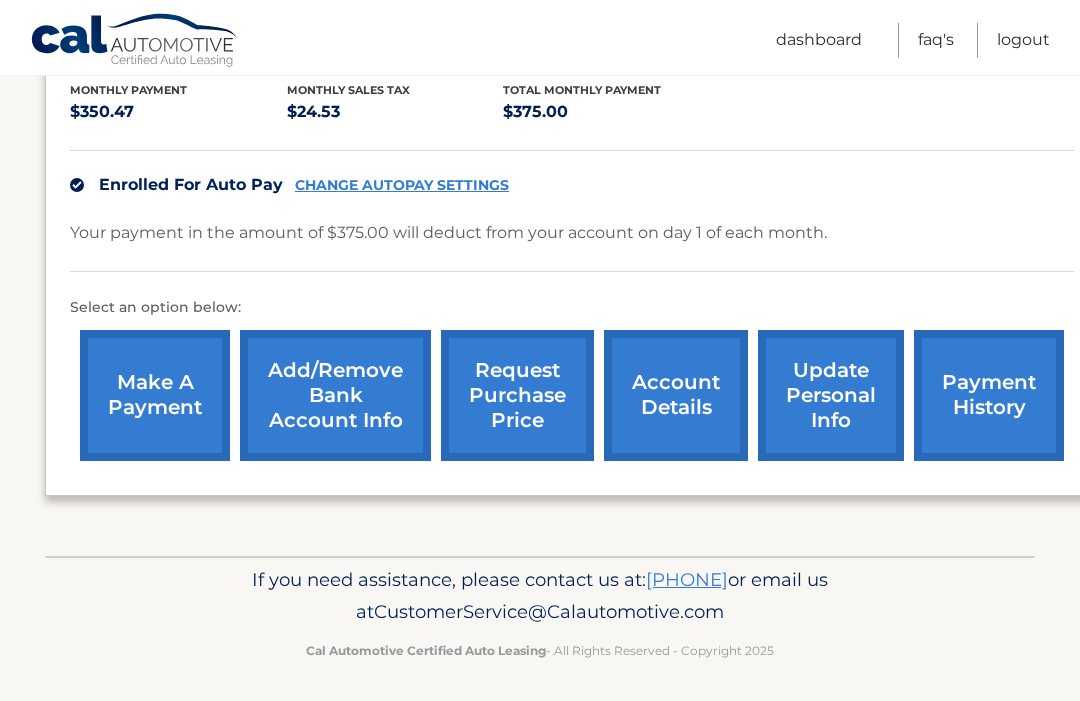 click on "Add/Remove bank account info" at bounding box center (335, 395) 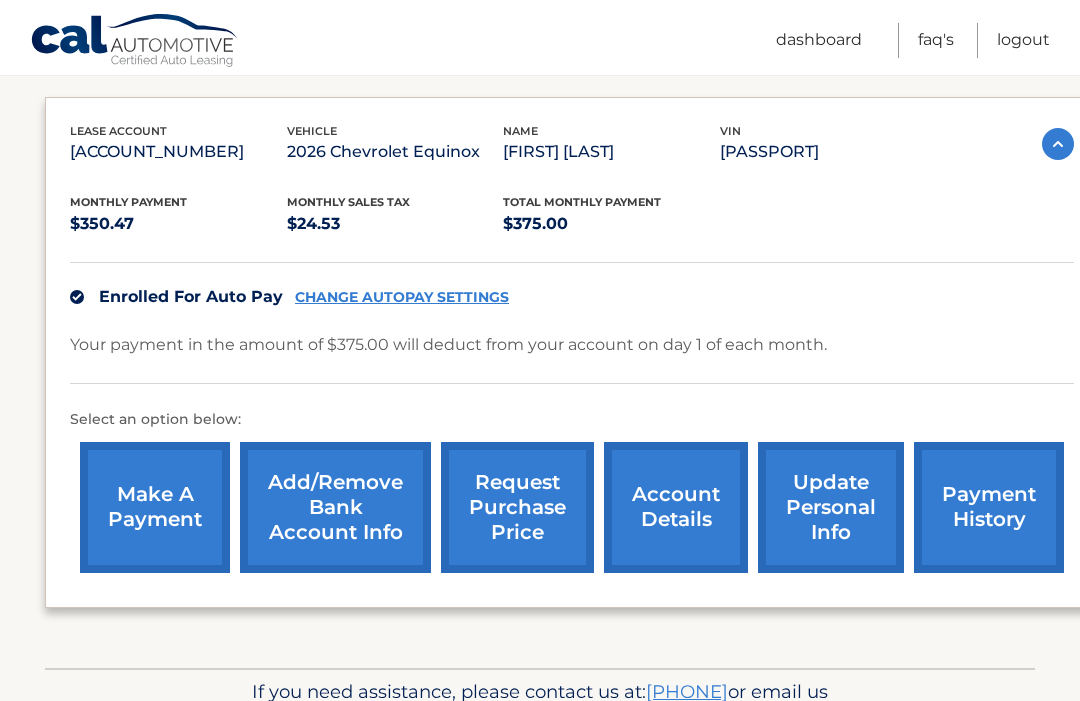 scroll, scrollTop: 329, scrollLeft: 0, axis: vertical 